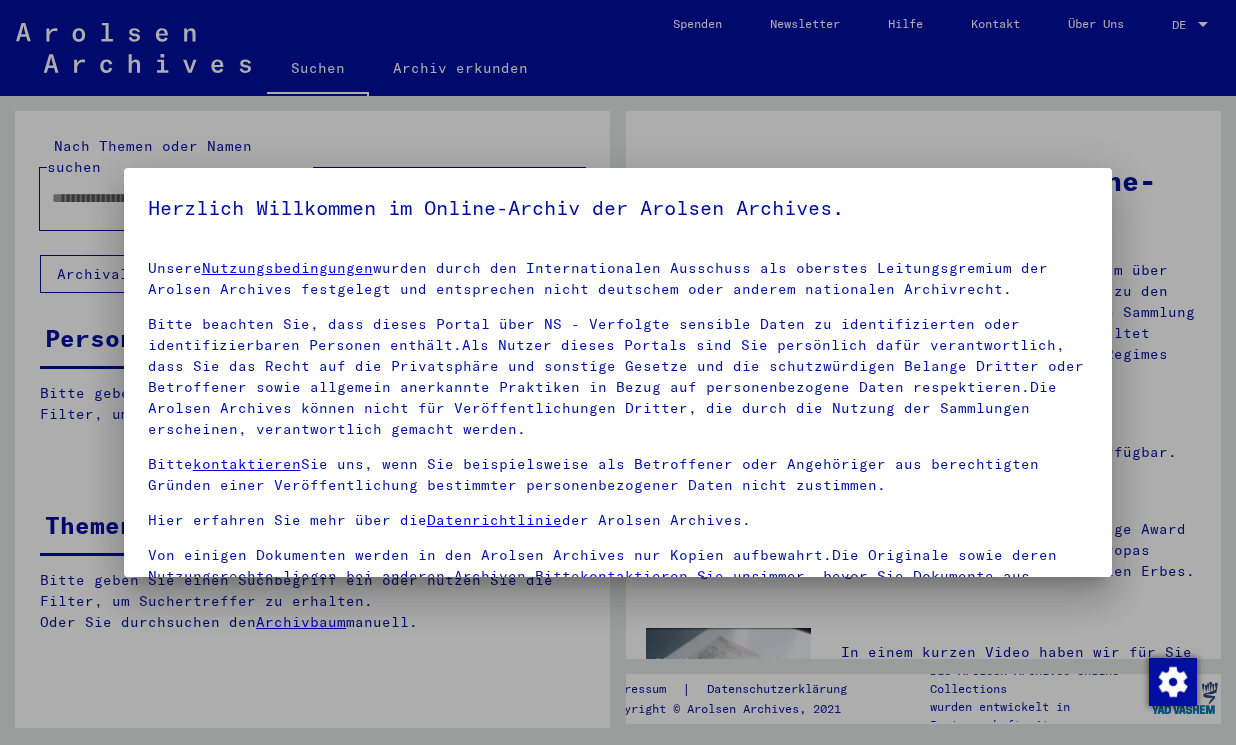 scroll, scrollTop: 0, scrollLeft: 0, axis: both 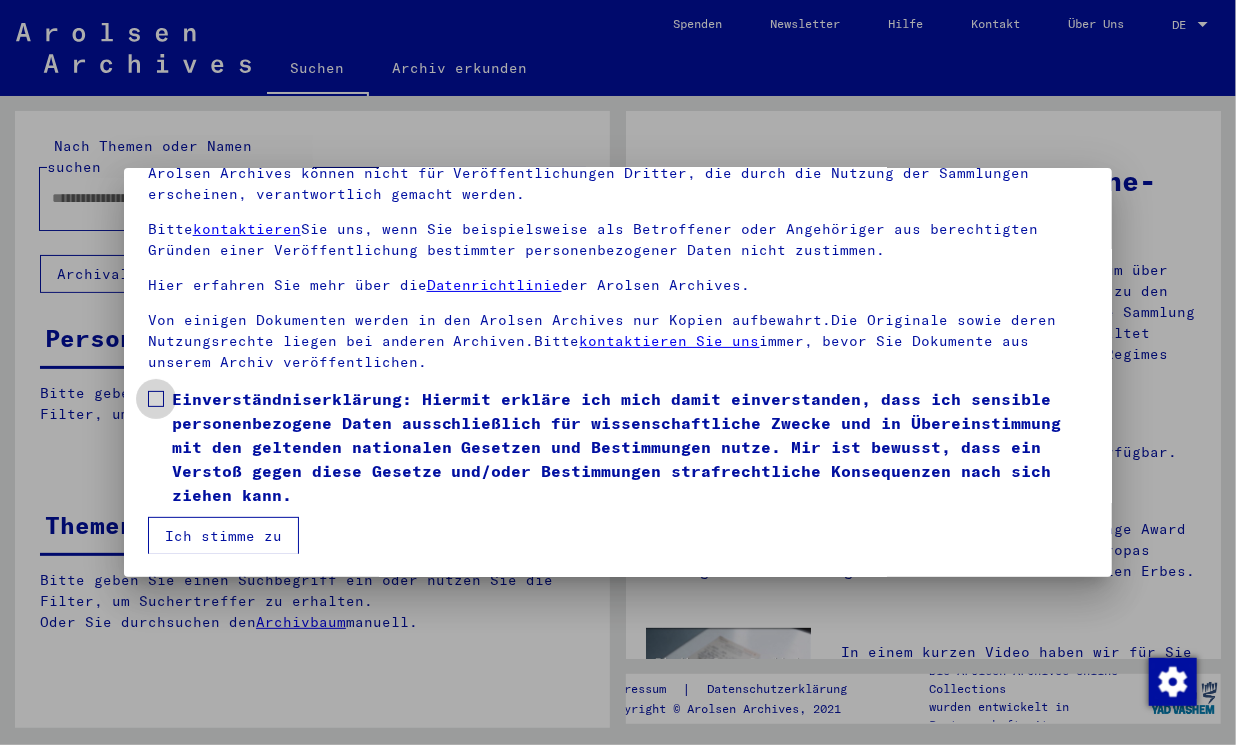 drag, startPoint x: 154, startPoint y: 393, endPoint x: 185, endPoint y: 421, distance: 41.773197 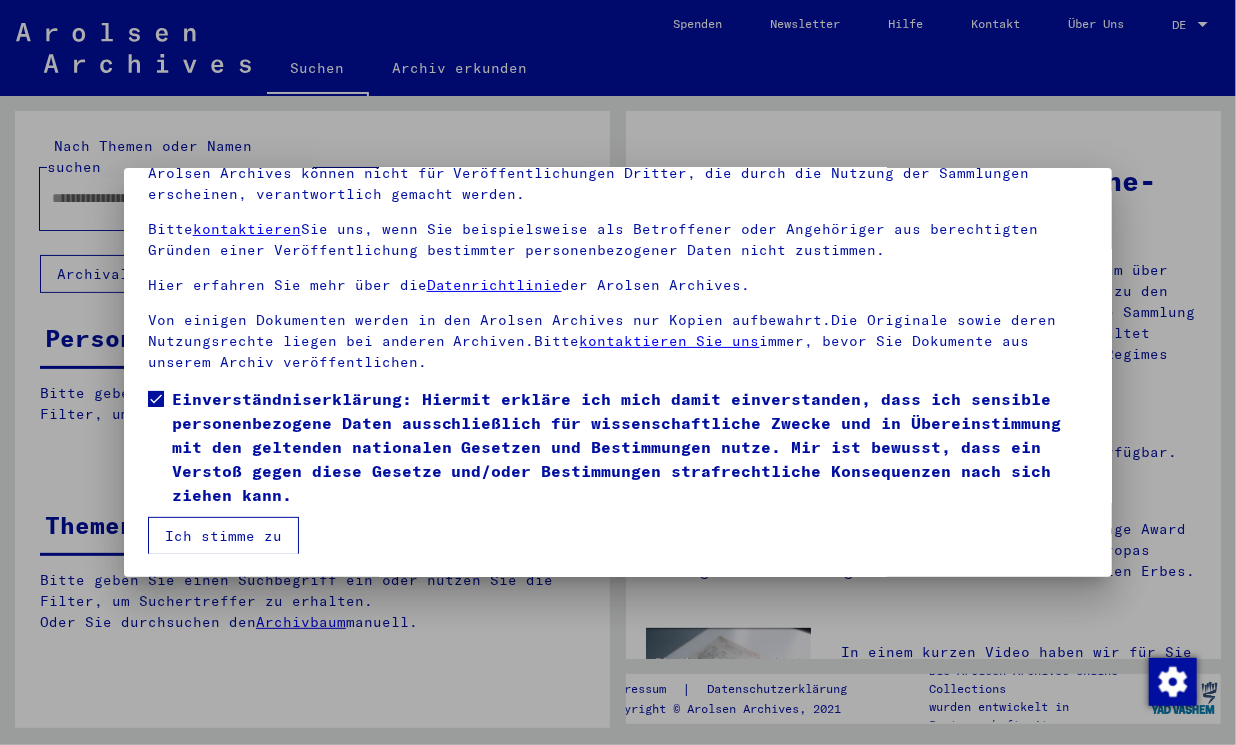 click on "Ich stimme zu" at bounding box center [223, 536] 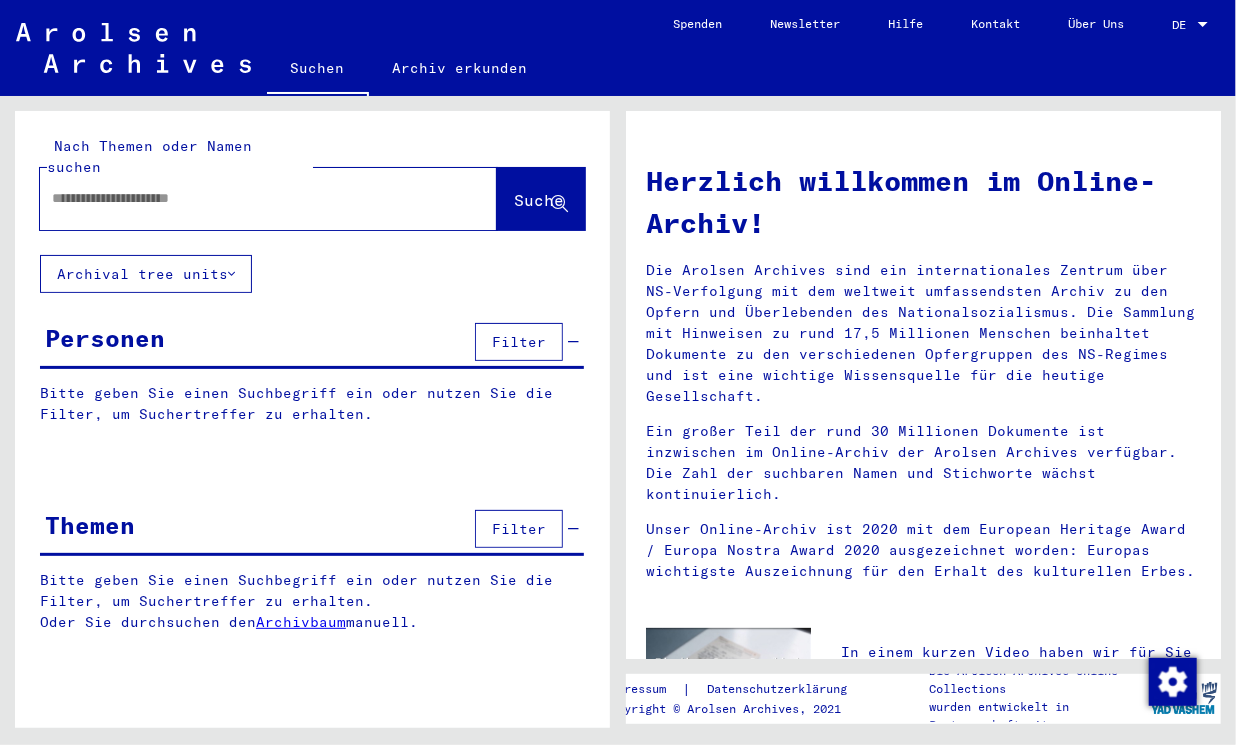 click at bounding box center [244, 198] 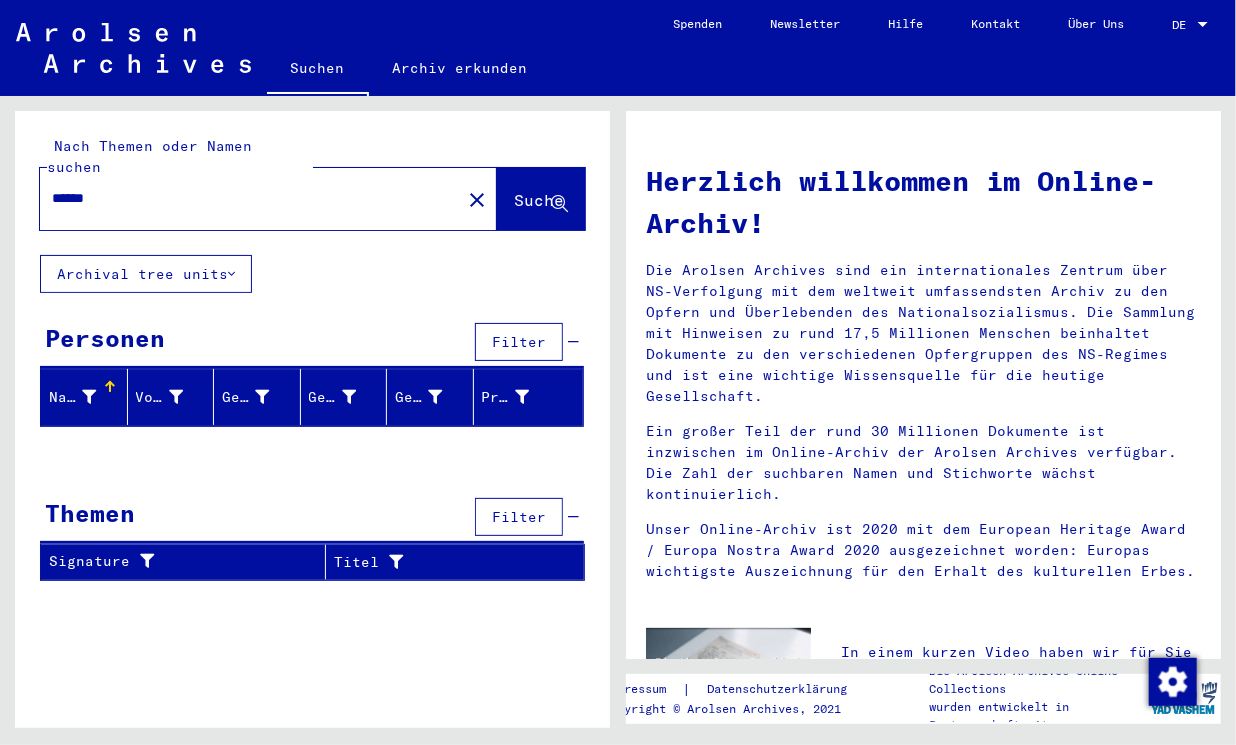 drag, startPoint x: 116, startPoint y: 176, endPoint x: -82, endPoint y: 166, distance: 198.25237 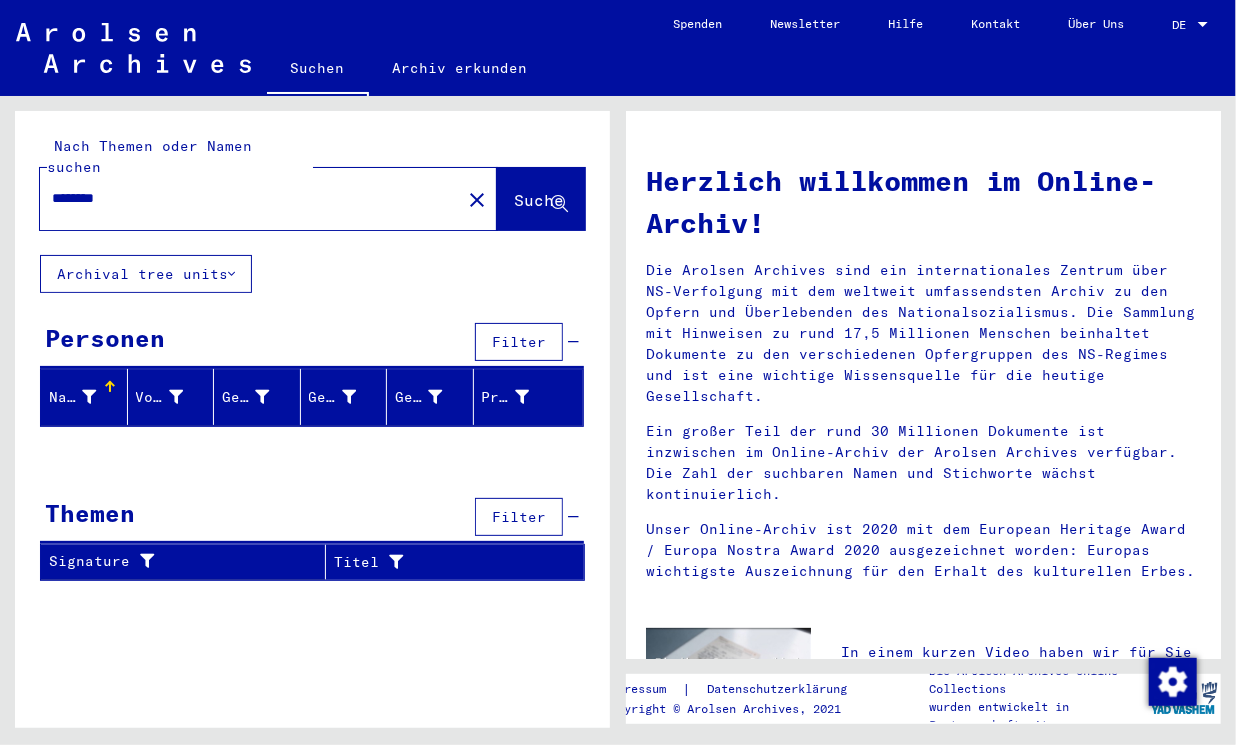 type on "********" 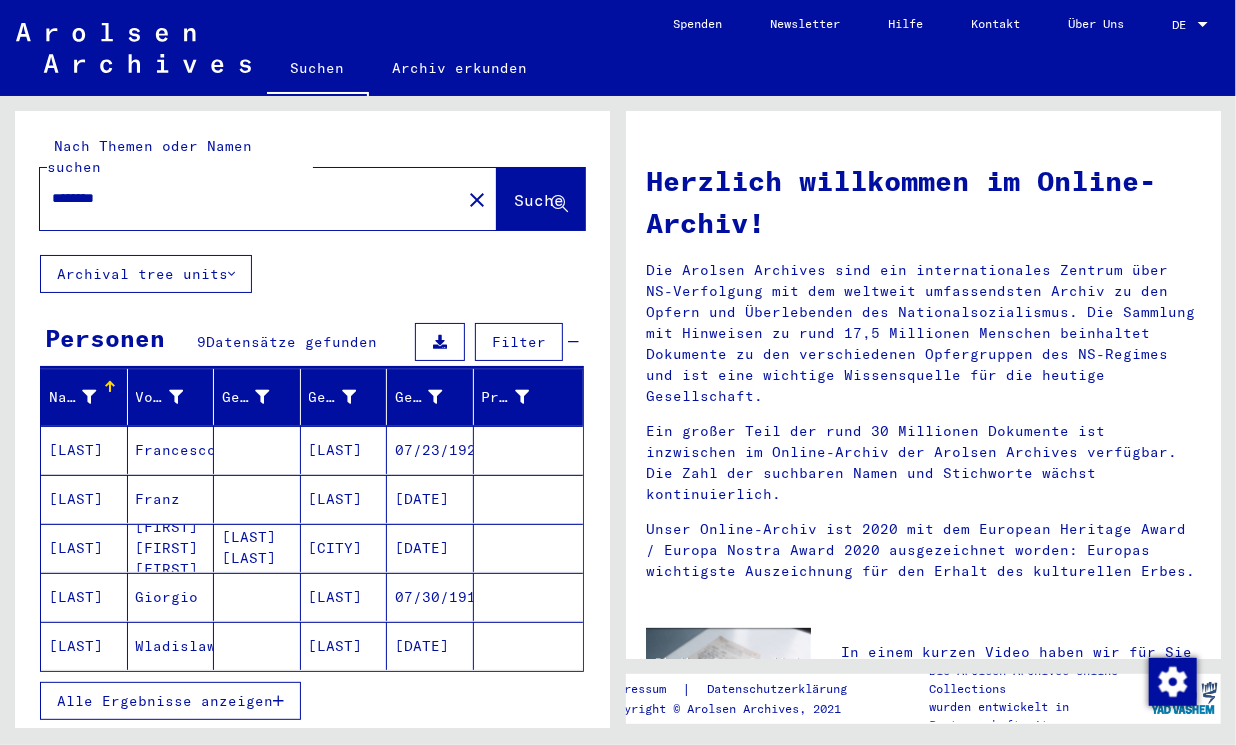 click on "[LAST]" at bounding box center [84, 499] 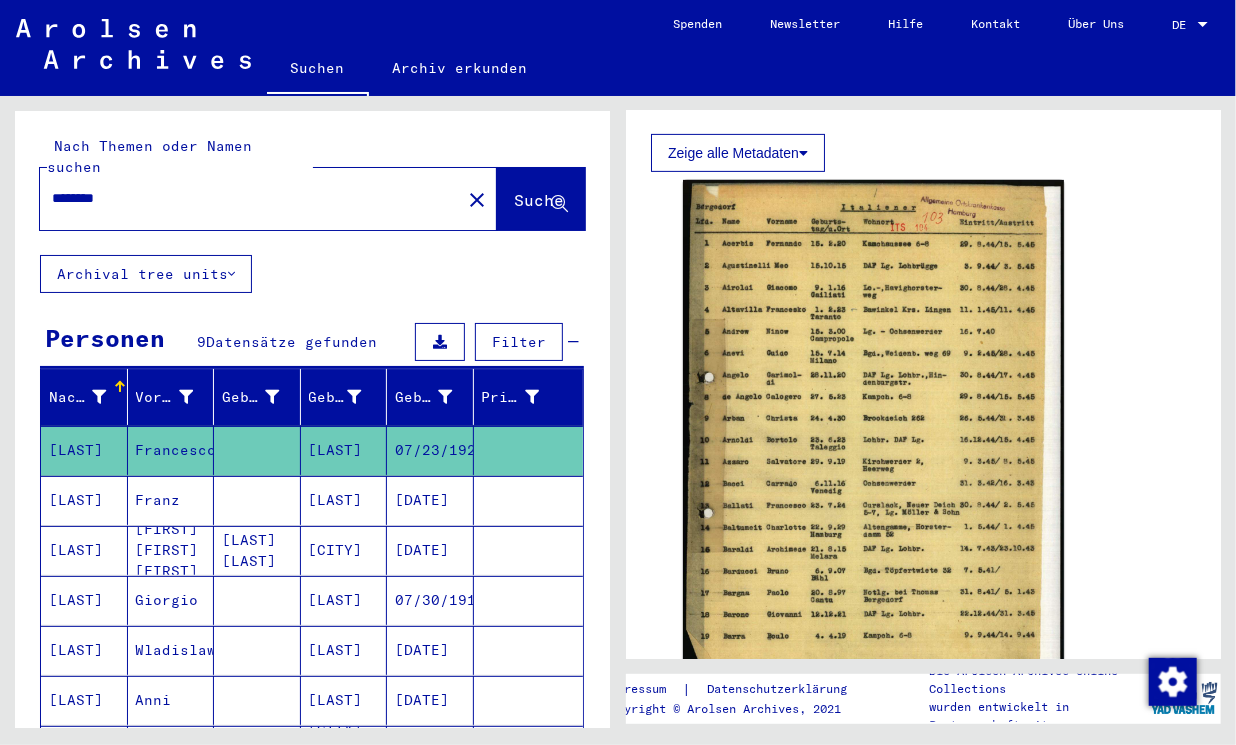 scroll, scrollTop: 363, scrollLeft: 0, axis: vertical 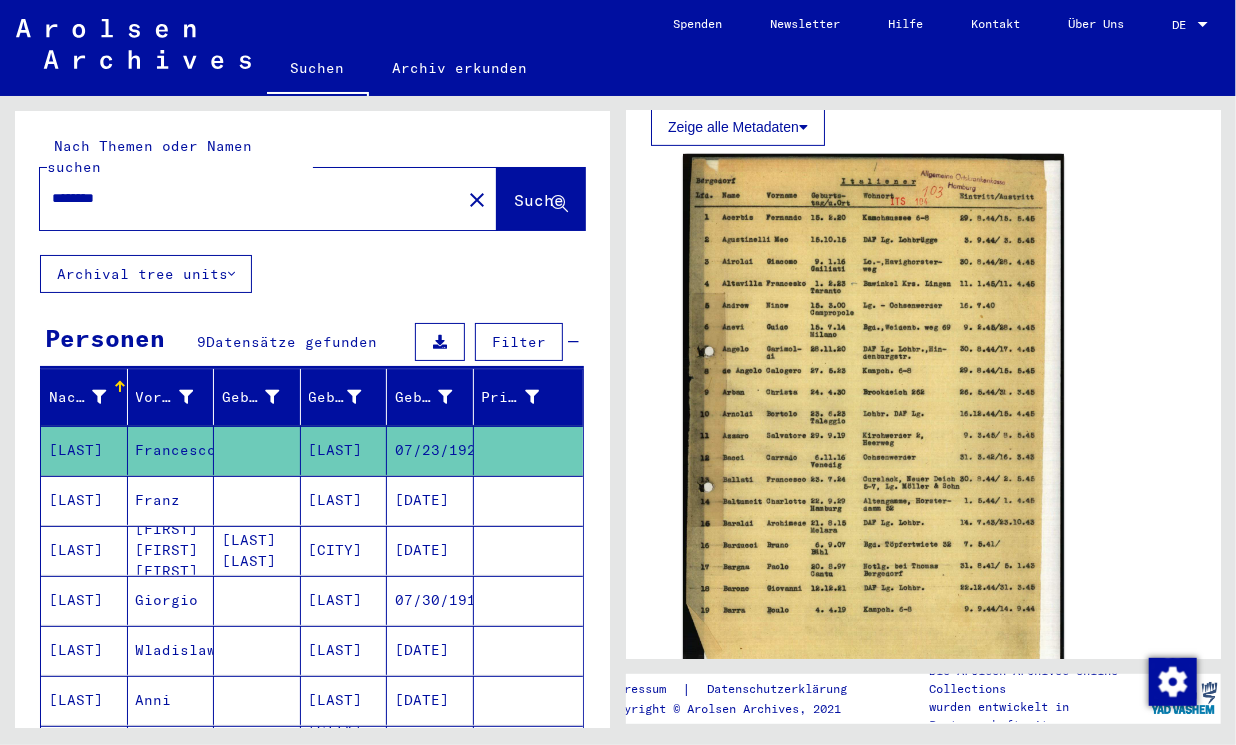 click on "[LAST]" at bounding box center (84, 550) 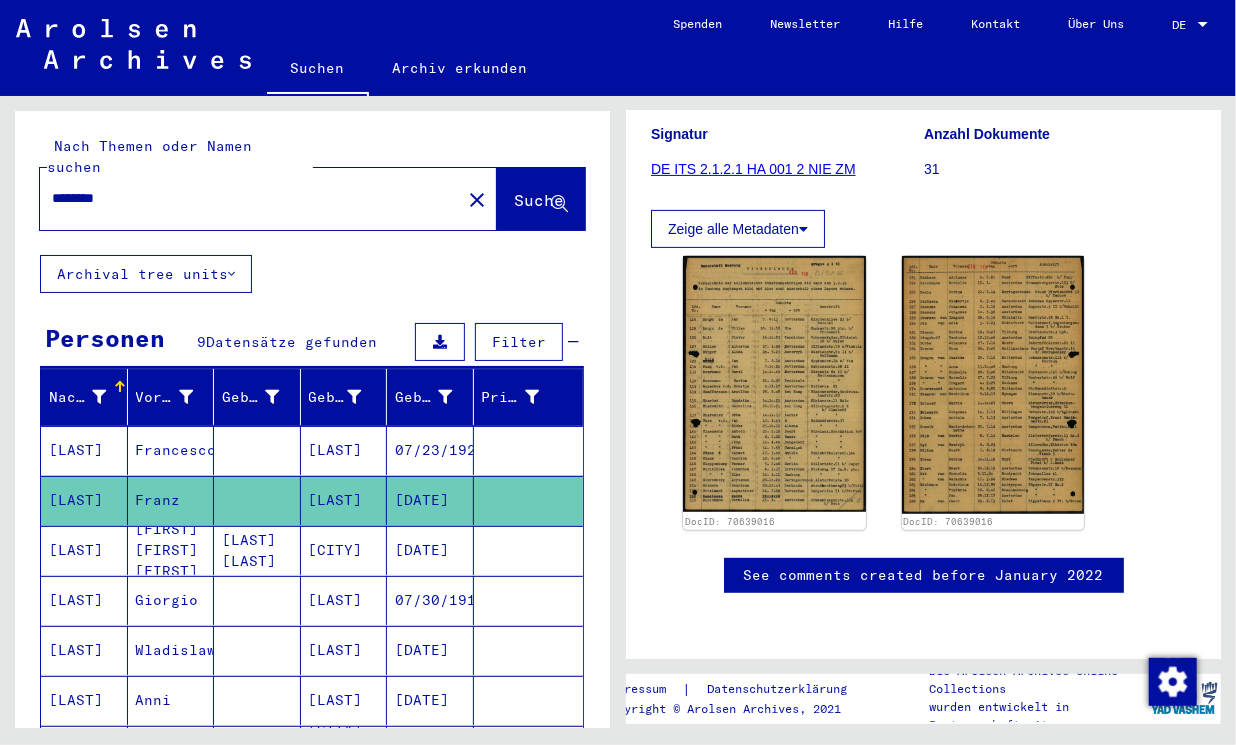scroll, scrollTop: 272, scrollLeft: 0, axis: vertical 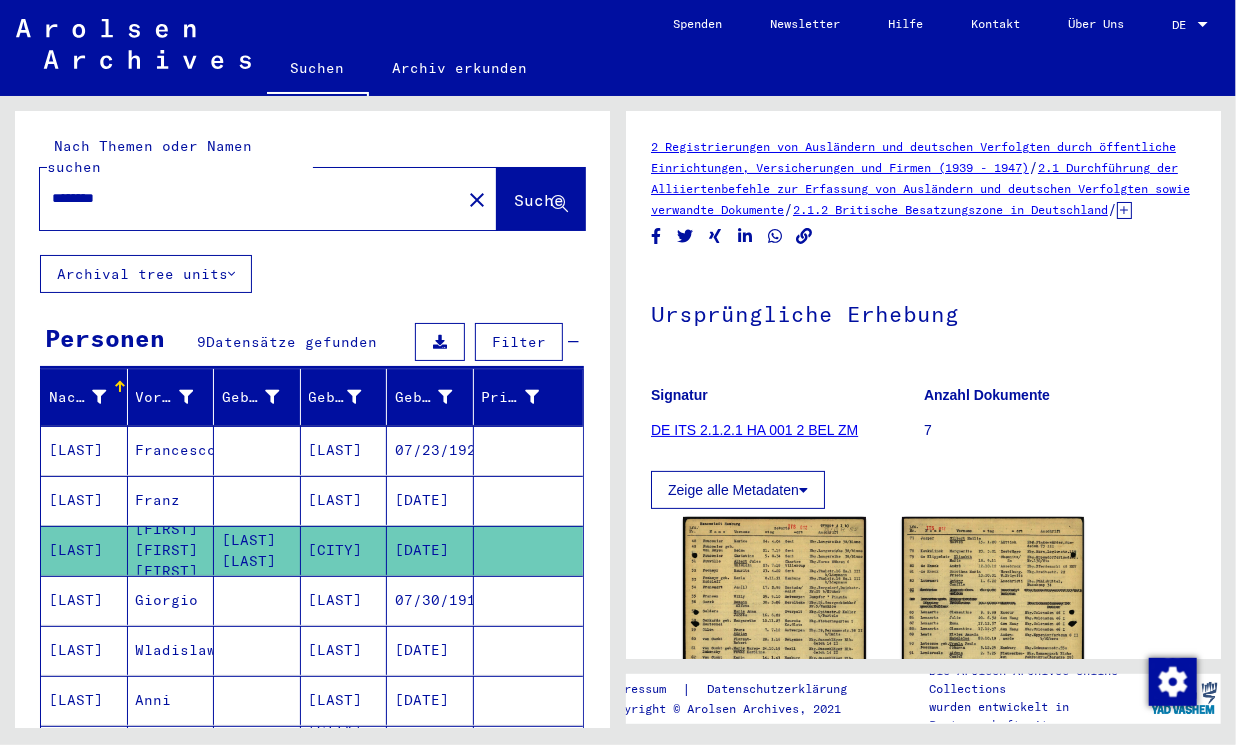 click on "[LAST]" at bounding box center (84, 650) 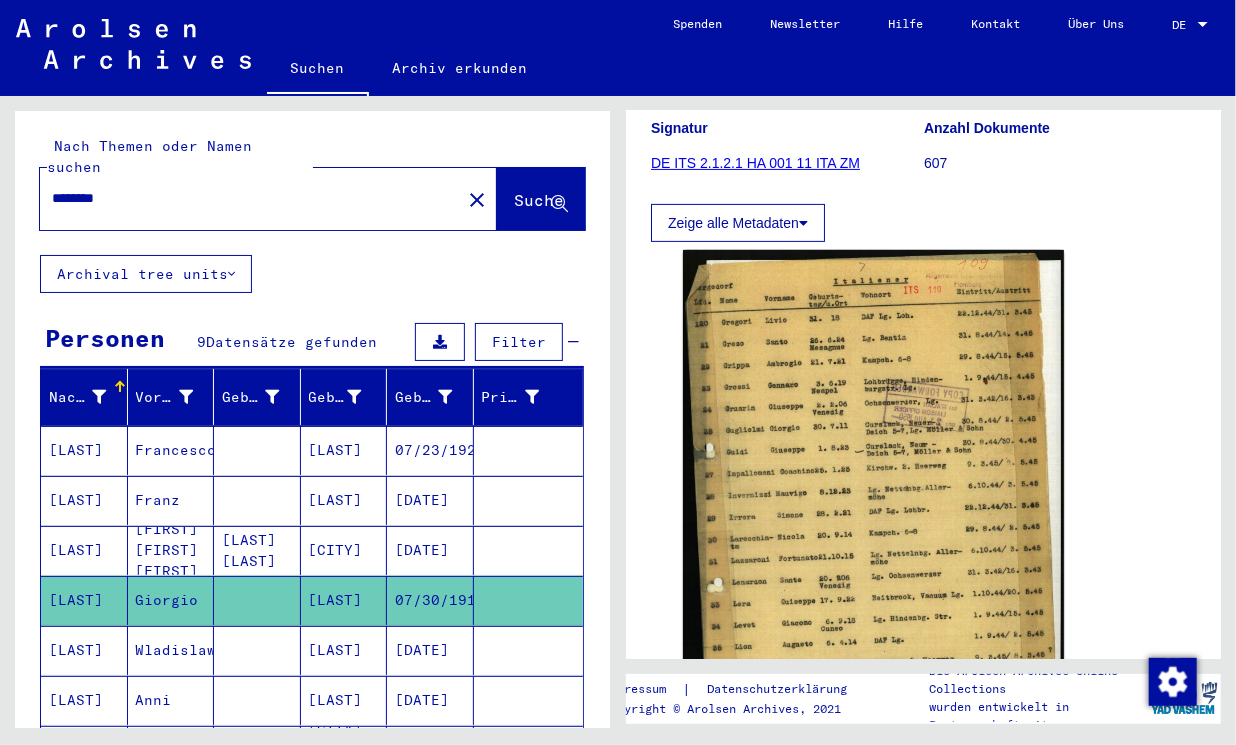 scroll, scrollTop: 272, scrollLeft: 0, axis: vertical 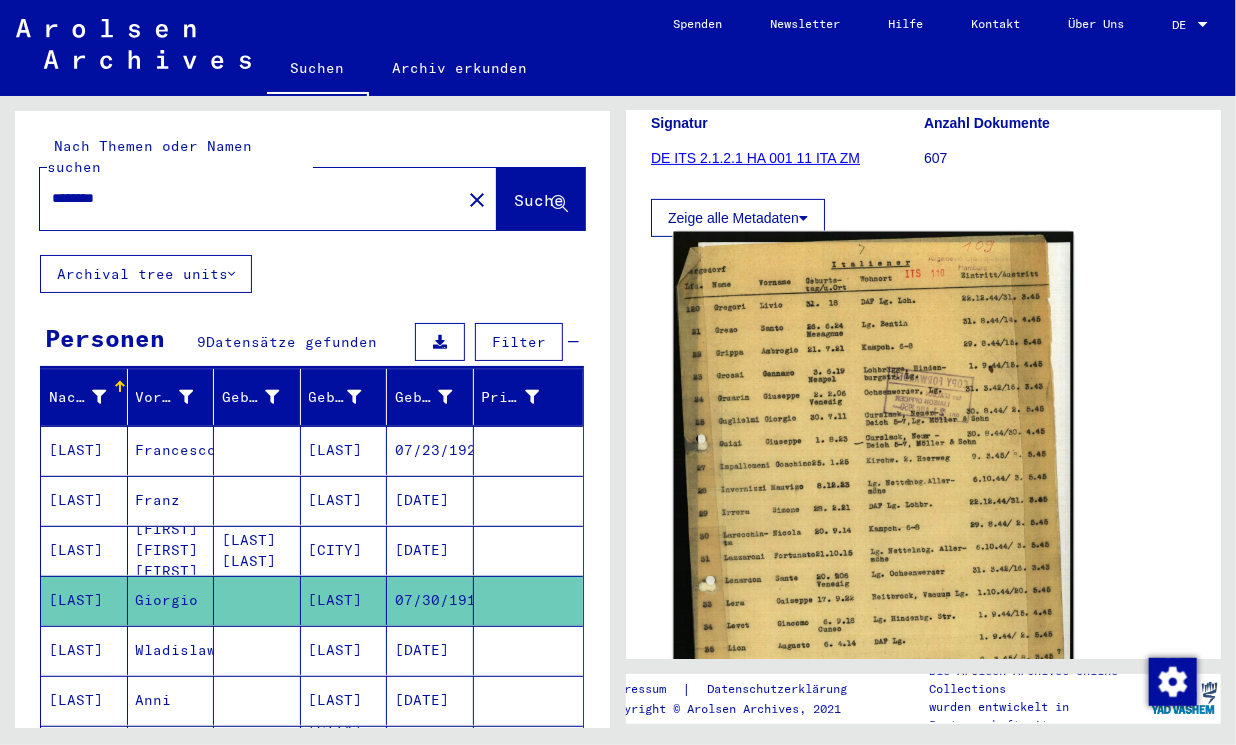 click 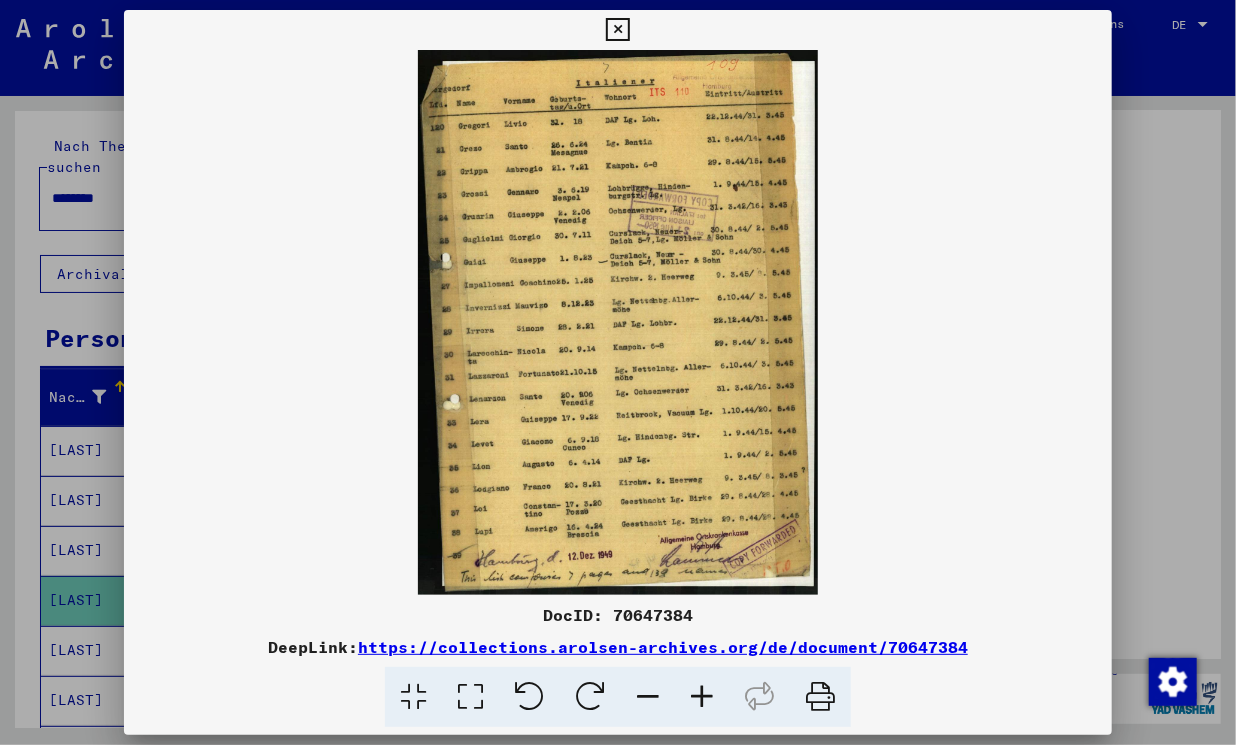 click at bounding box center [617, 30] 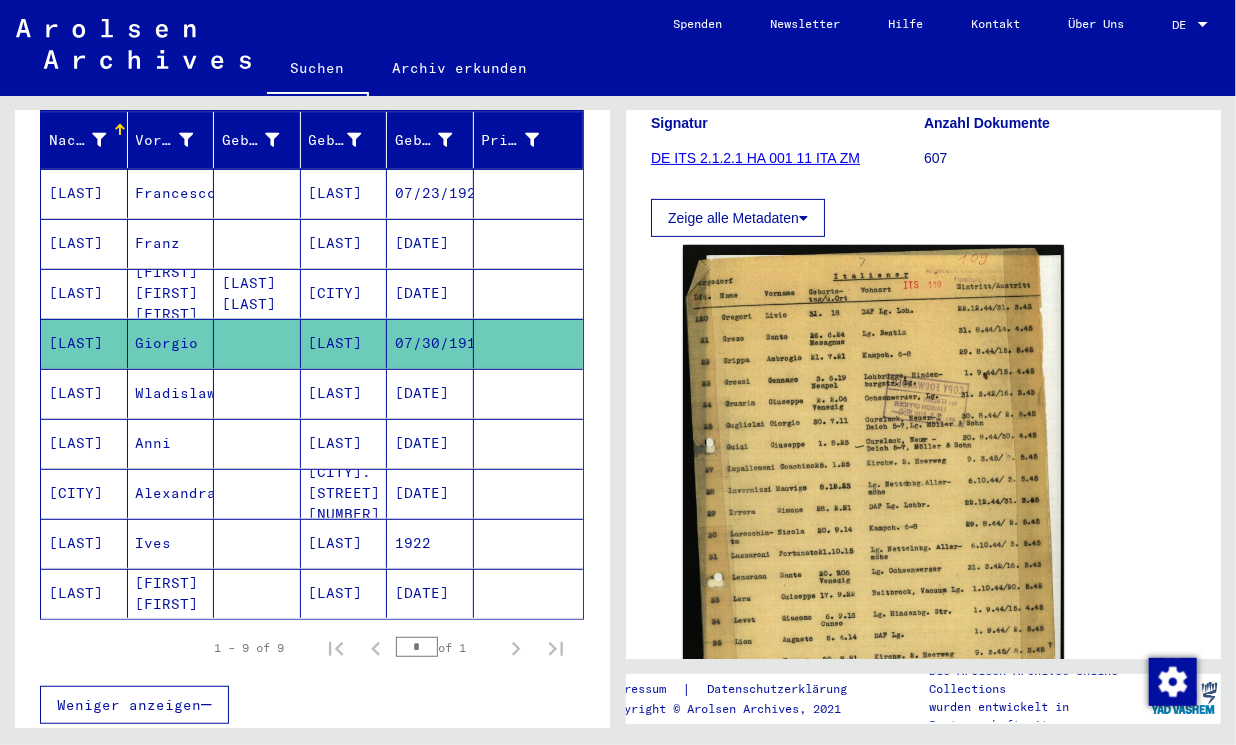 scroll, scrollTop: 272, scrollLeft: 0, axis: vertical 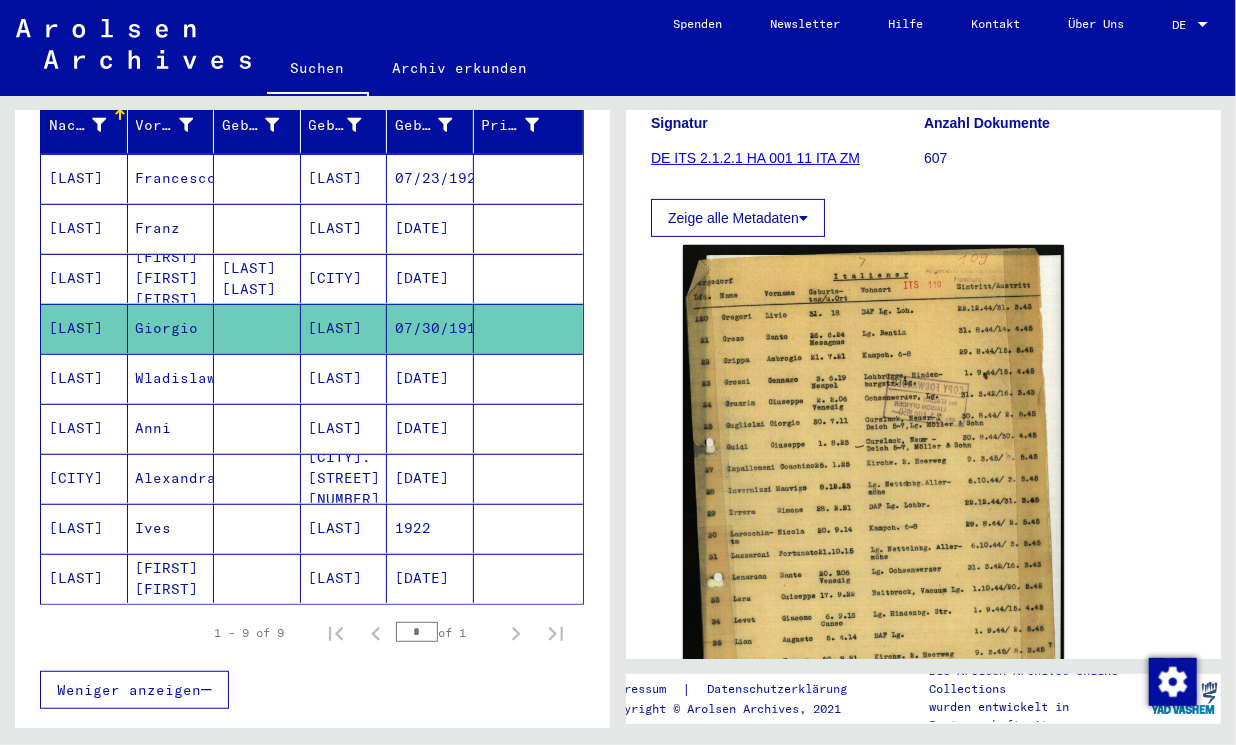 click on "[LAST]" at bounding box center [84, 428] 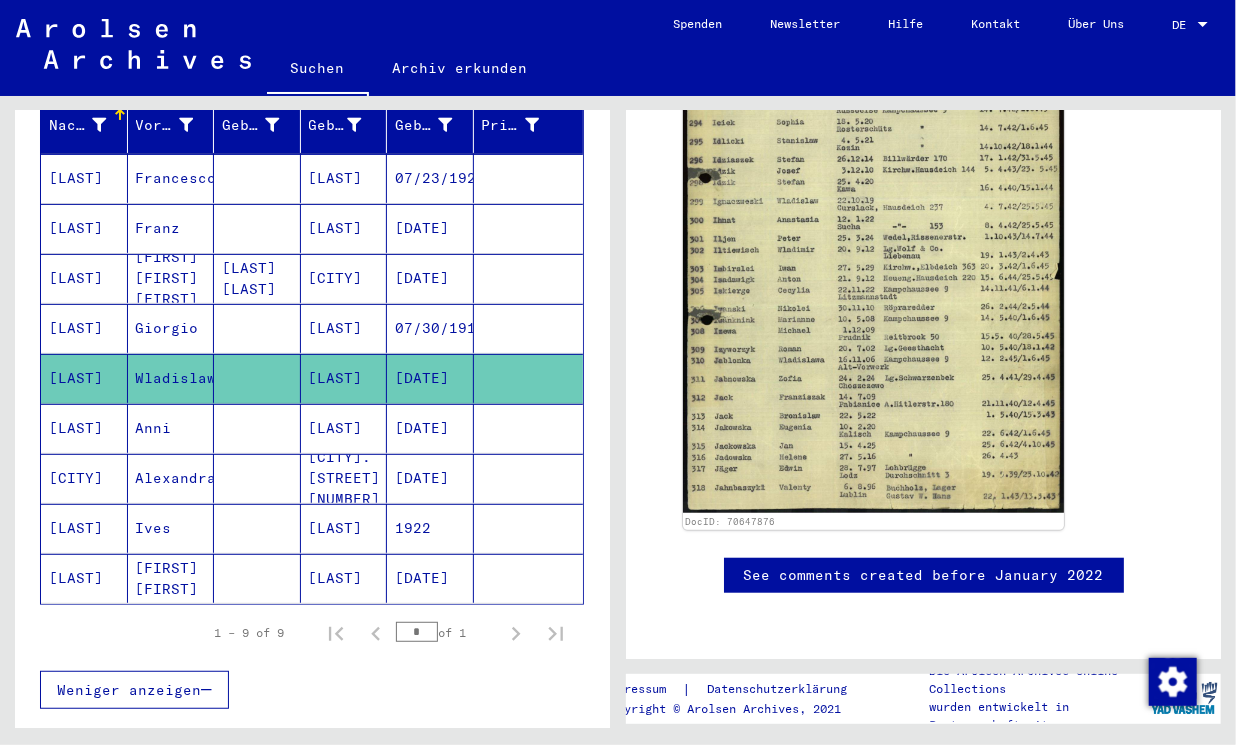 scroll, scrollTop: 363, scrollLeft: 0, axis: vertical 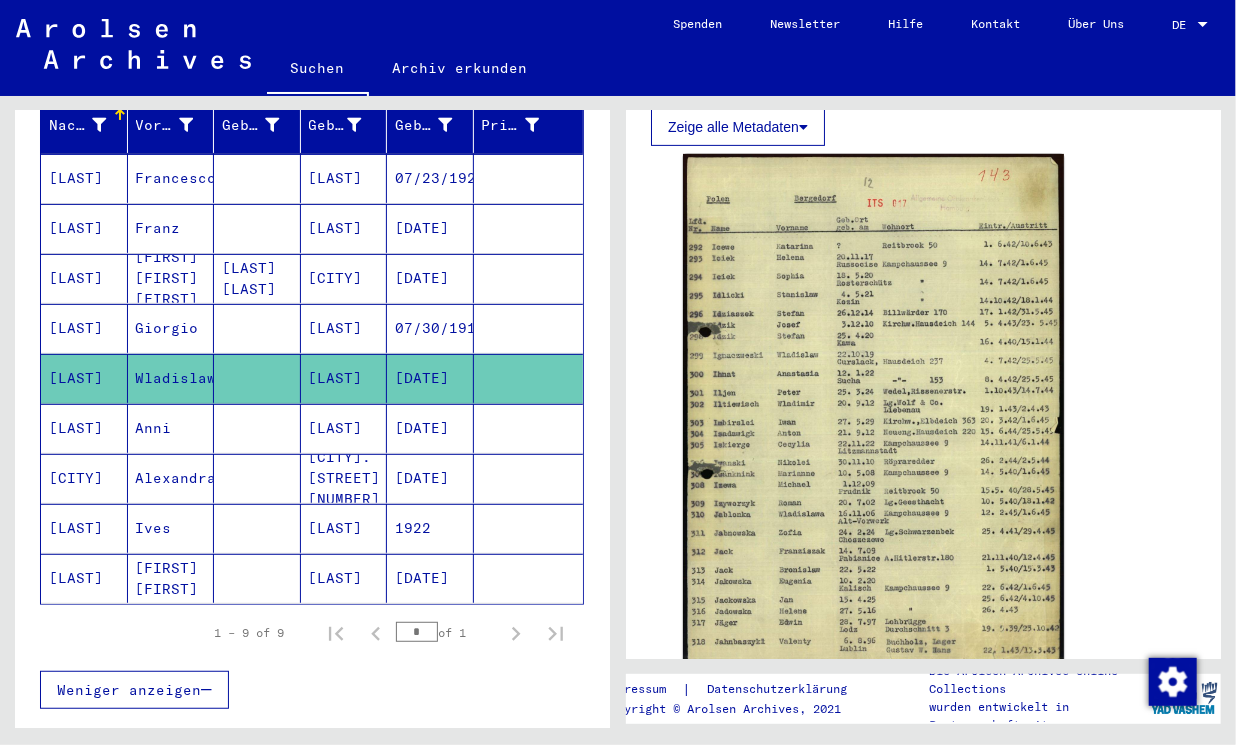 click on "[LAST]" at bounding box center [84, 478] 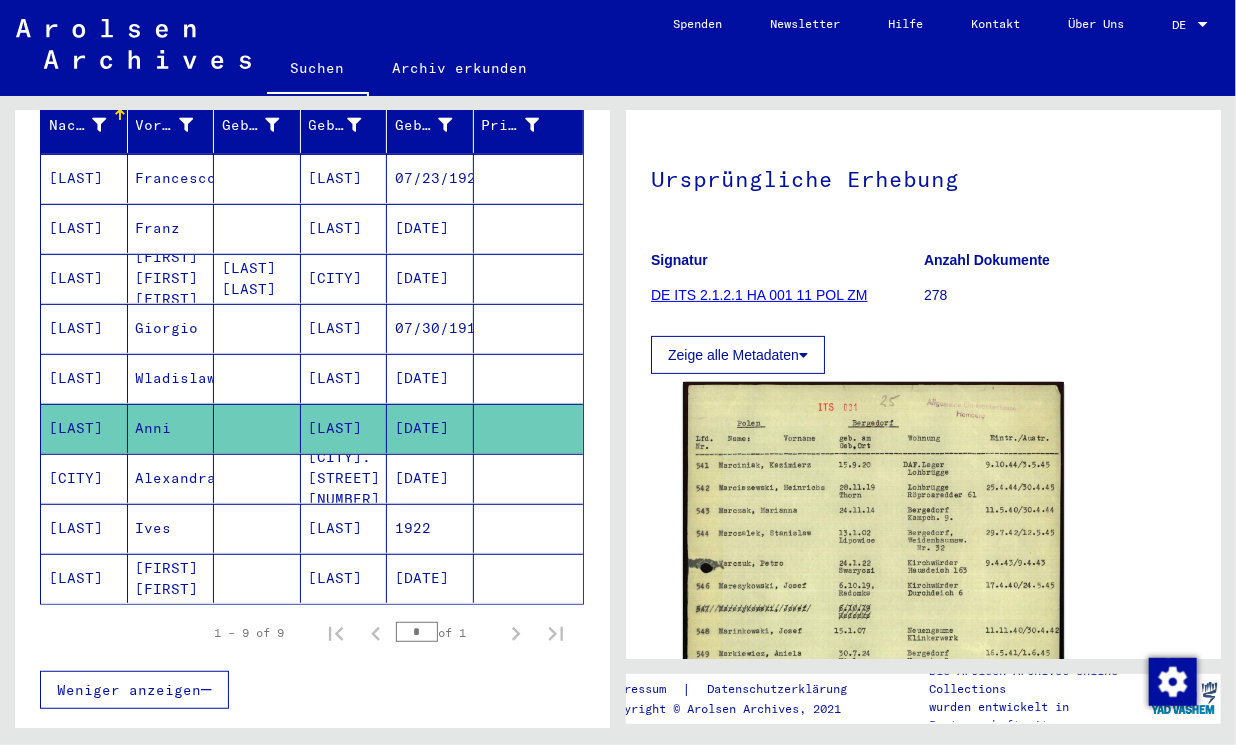scroll, scrollTop: 363, scrollLeft: 0, axis: vertical 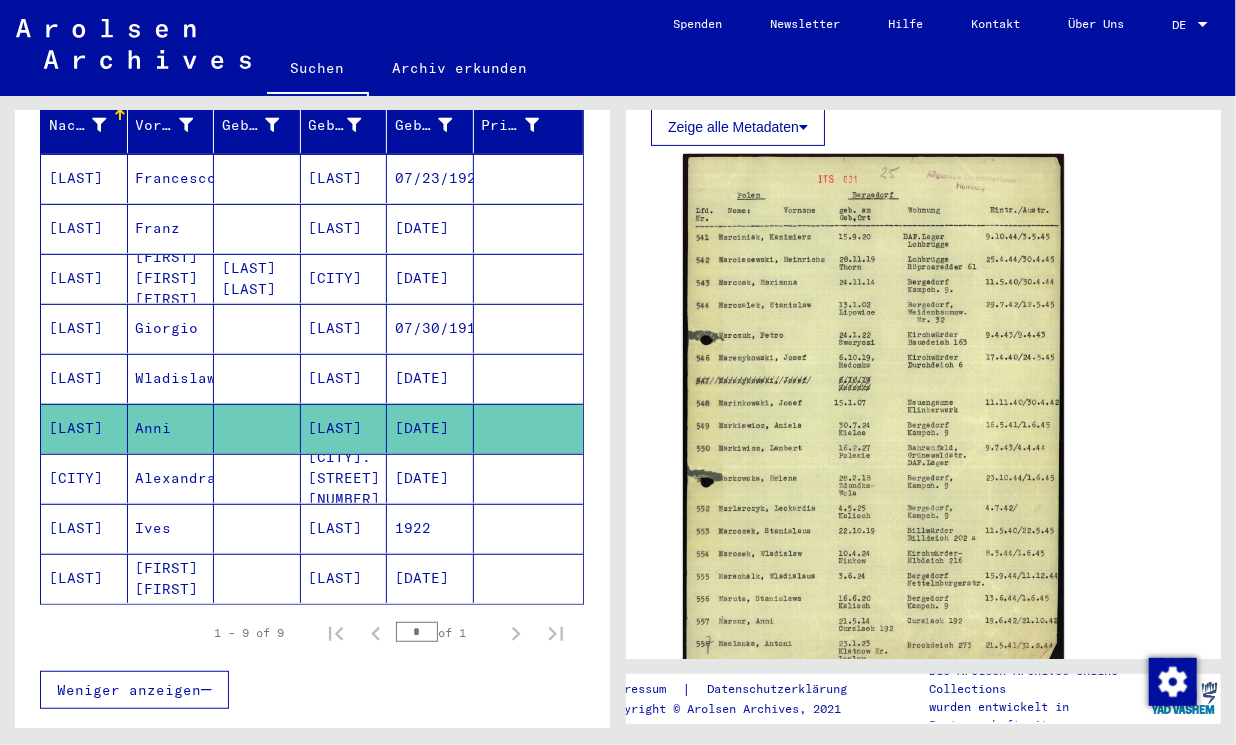 click on "[CITY]" at bounding box center [84, 528] 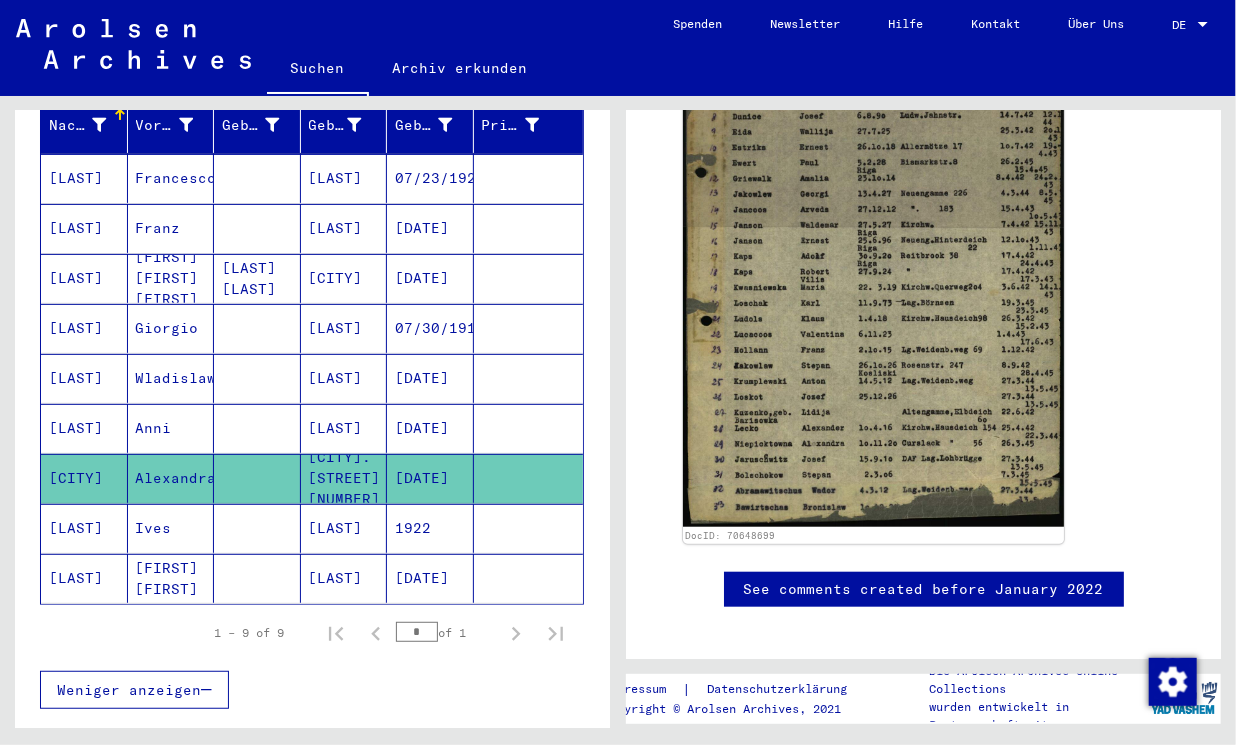 scroll, scrollTop: 636, scrollLeft: 0, axis: vertical 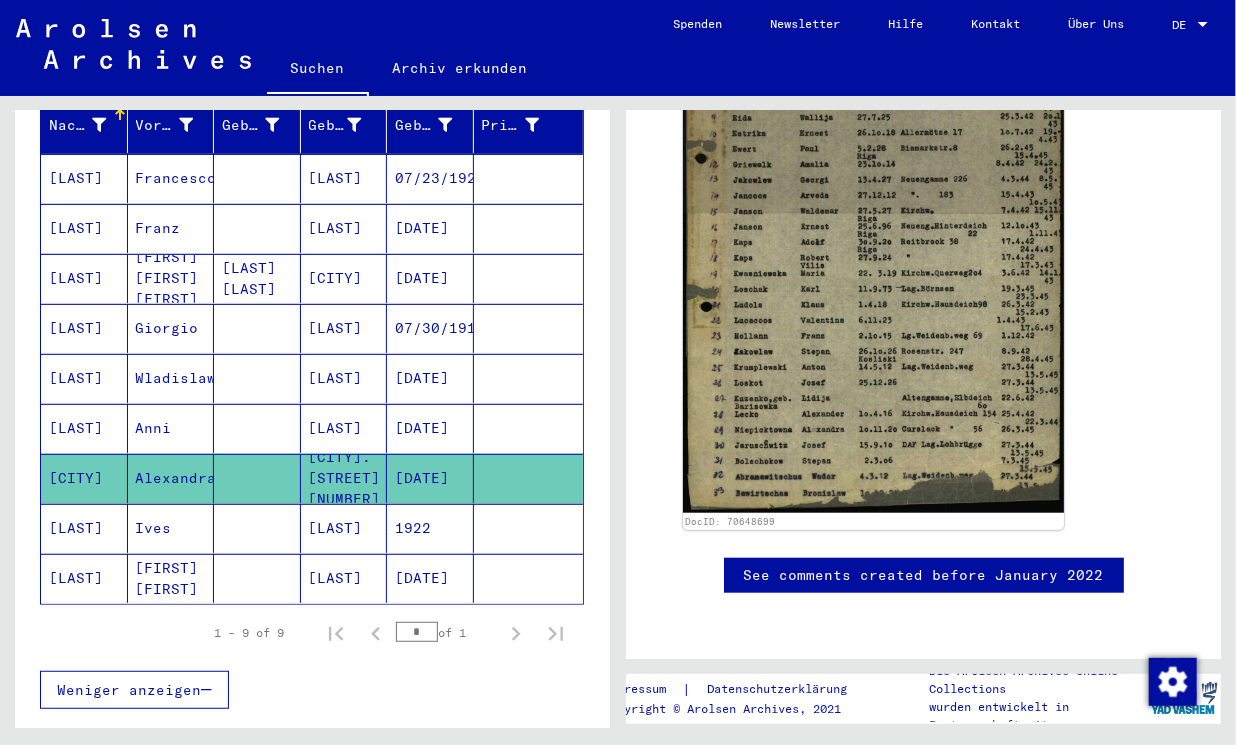 click on "[LAST]" at bounding box center (84, 578) 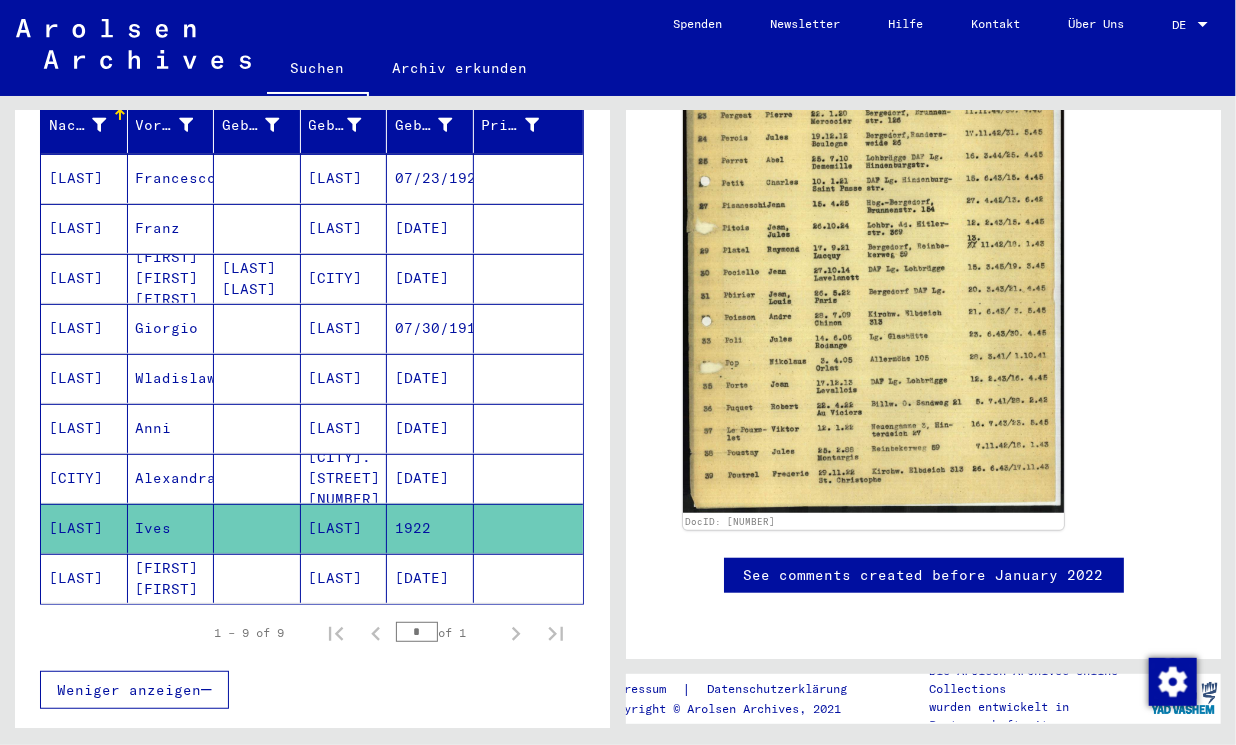 scroll, scrollTop: 727, scrollLeft: 0, axis: vertical 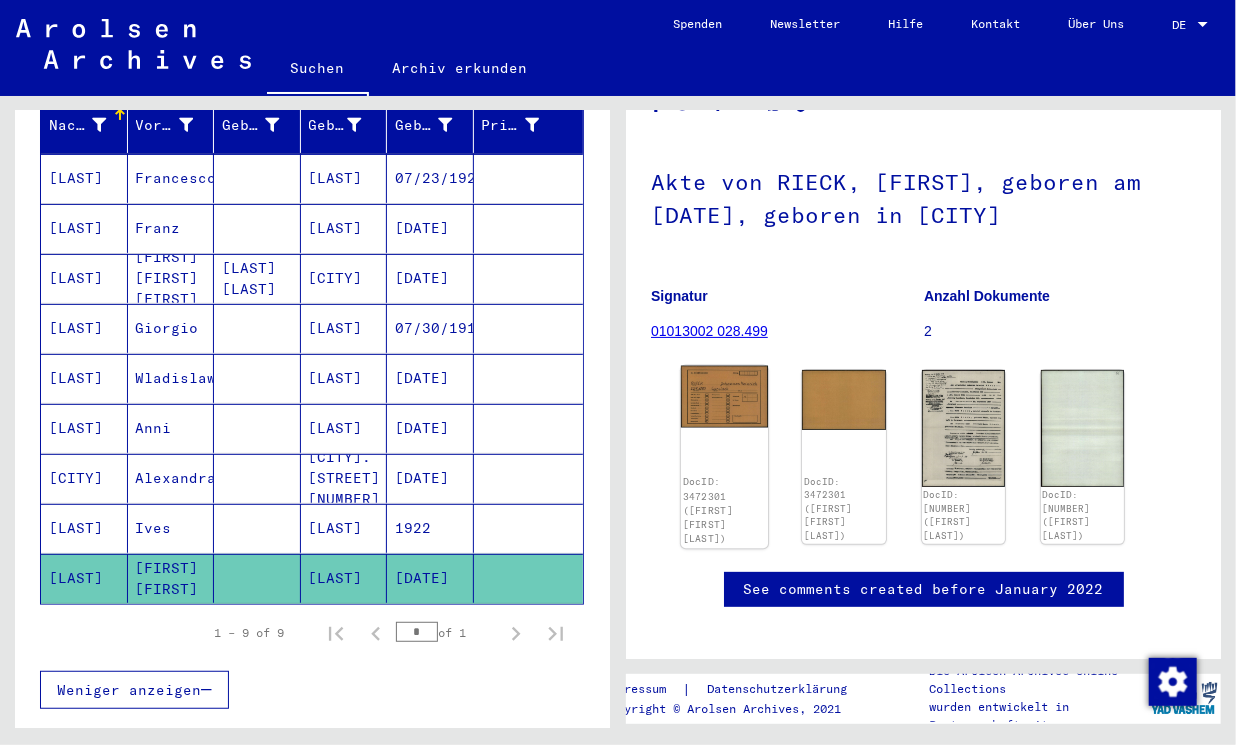 click 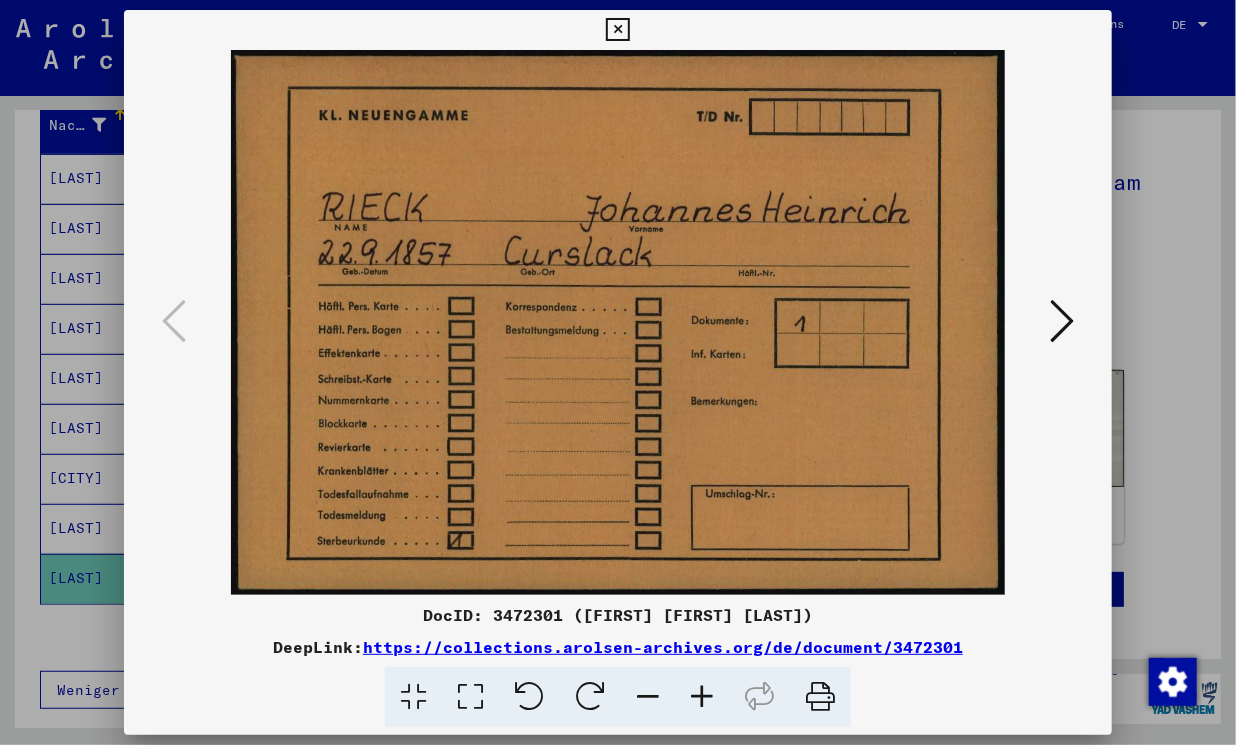 type 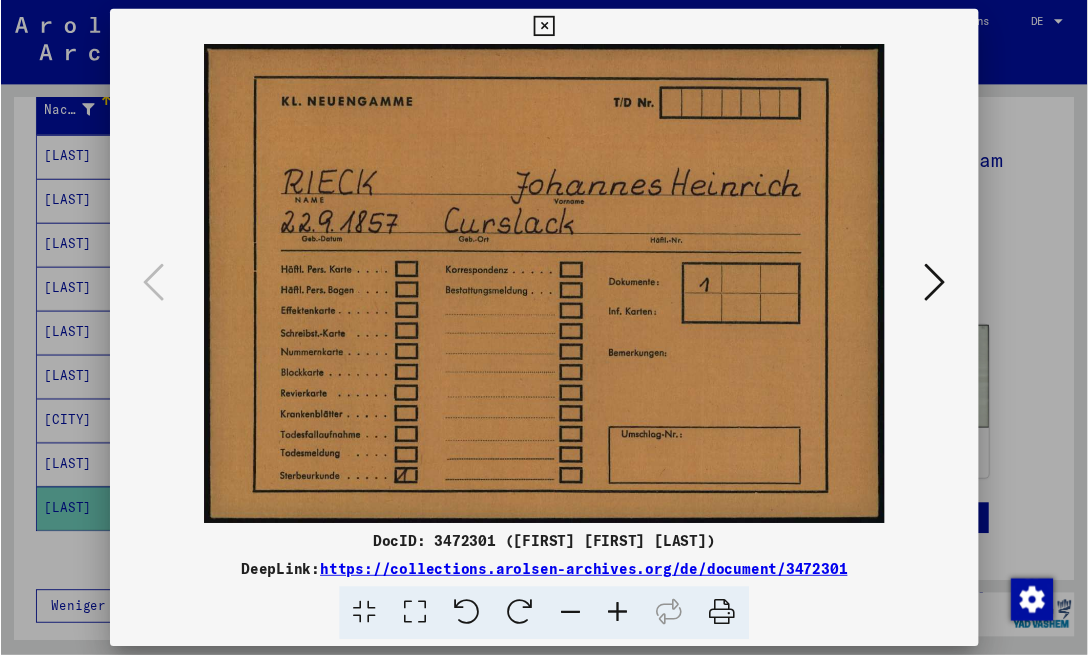 scroll, scrollTop: 90, scrollLeft: 0, axis: vertical 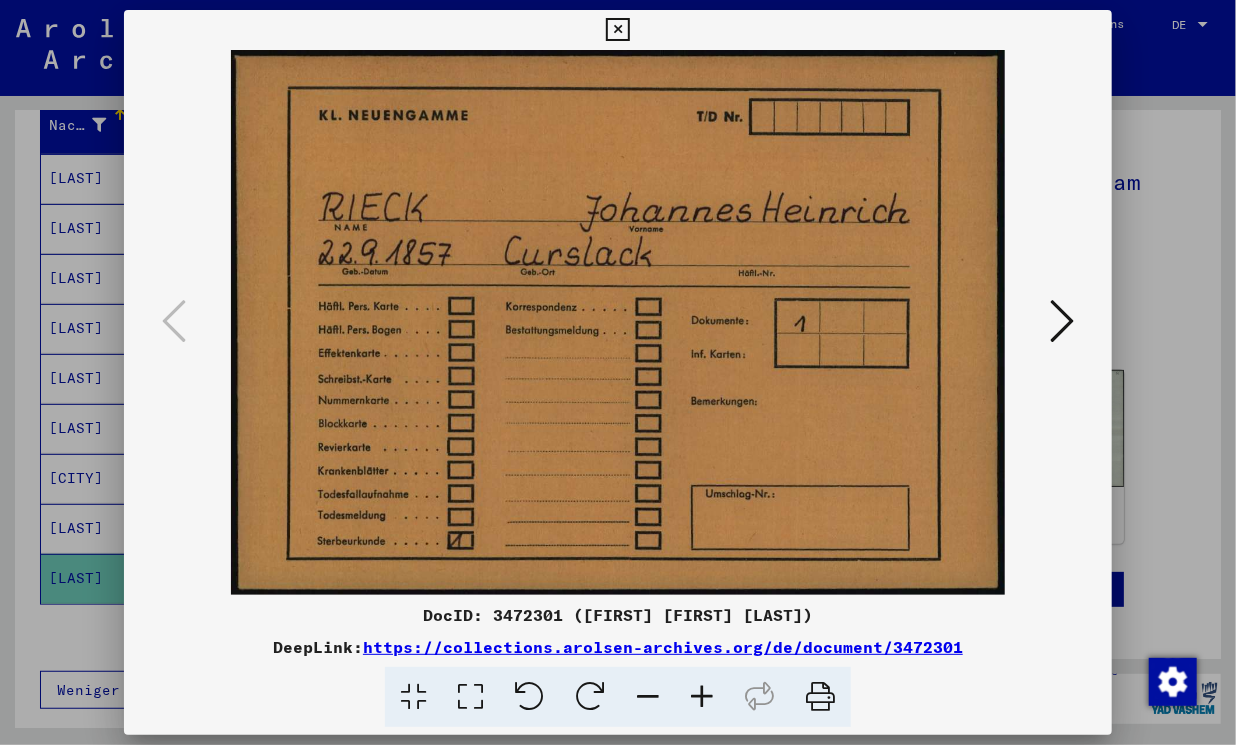 click at bounding box center [617, 30] 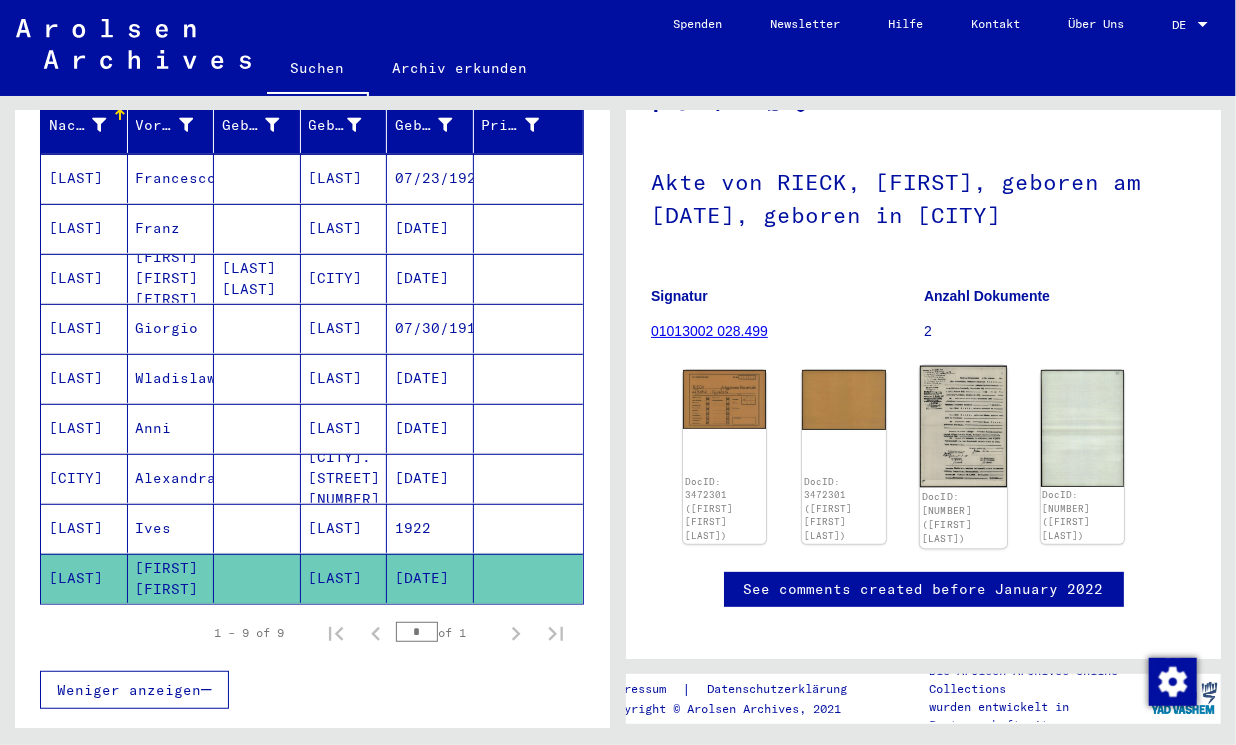 click 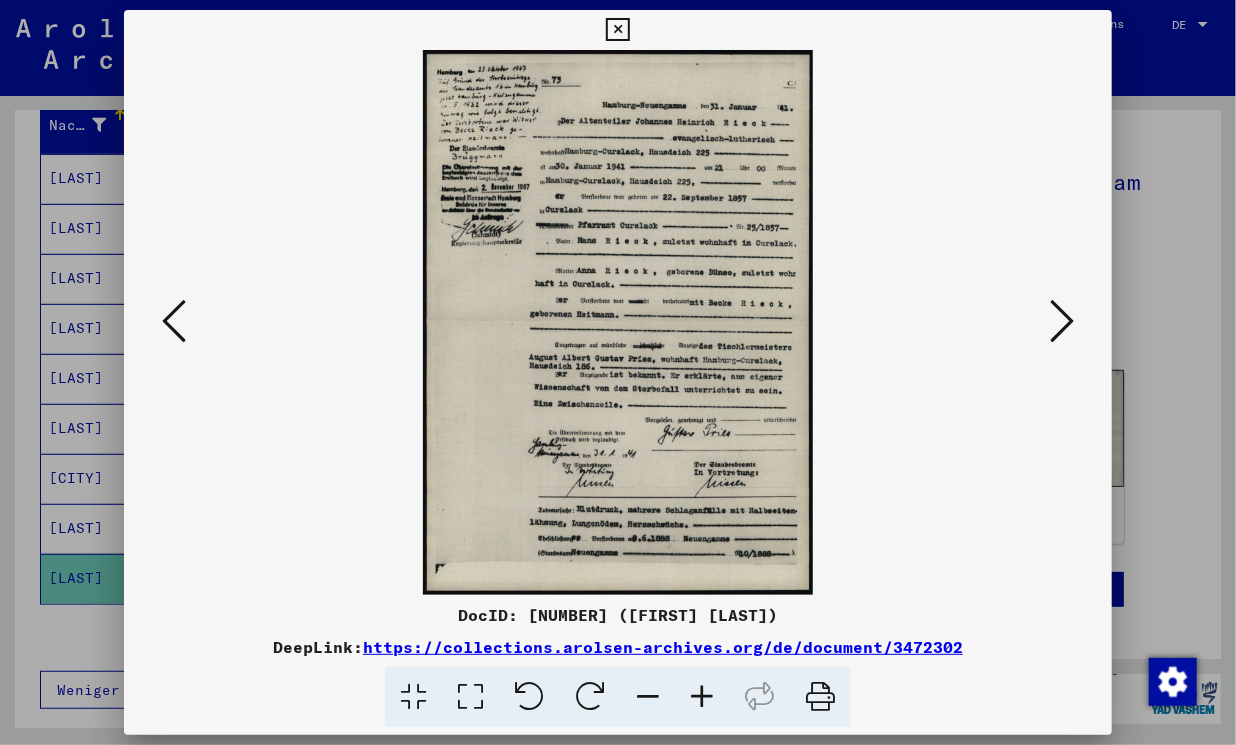 type 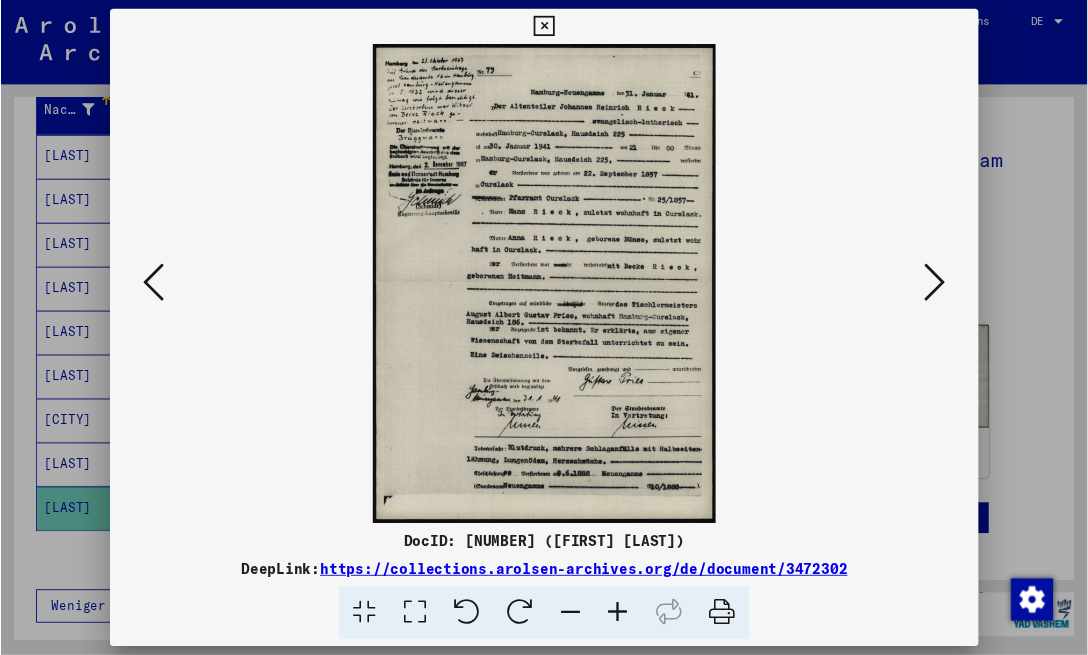 scroll, scrollTop: 272, scrollLeft: 0, axis: vertical 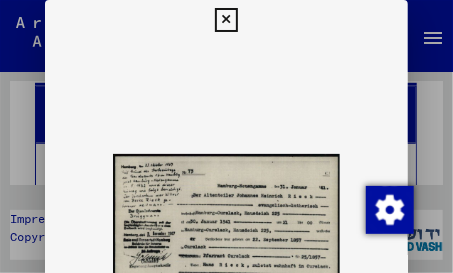 click at bounding box center [226, 20] 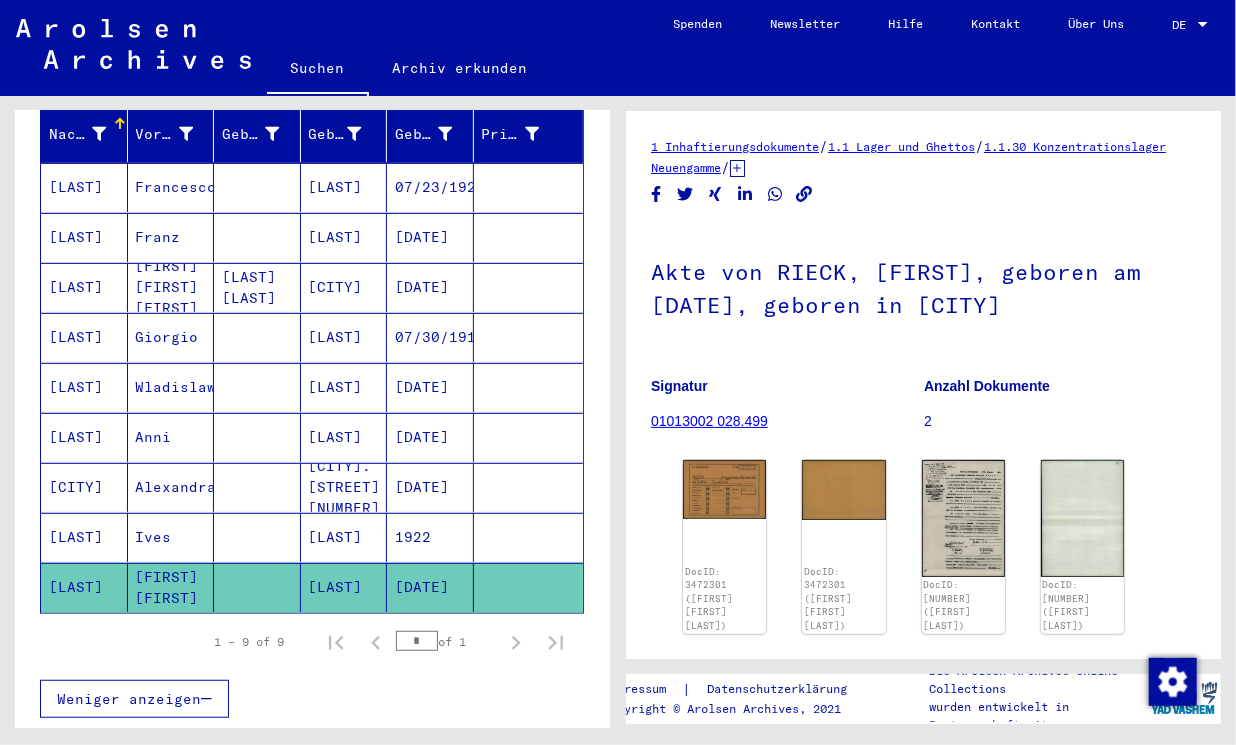 scroll, scrollTop: 0, scrollLeft: 0, axis: both 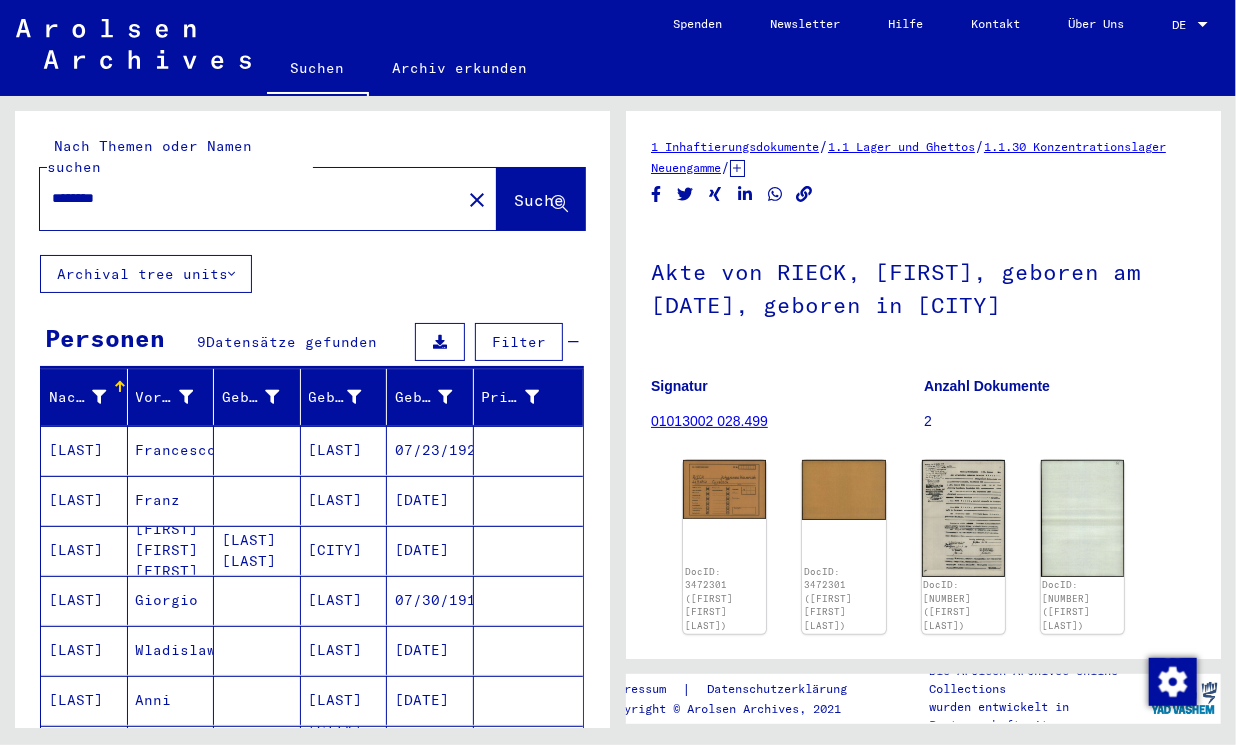 click on "Suchen Archiv erkunden Spenden Newsletter Hilfe Kontakt Über Uns Suchen Archiv erkunden Detailfragen/-infos zu den Dokumenten? Stelle hier einen kostenlosen Antrag. Spenden Newsletter Hilfe Kontakt Über Uns DE DE Nach Themen oder Namen suchen ******** close Suche Archival tree units Personen 9 Datensätze gefunden Filter Nachname Vorname Geburtsname Geburt Geburt‏ Geburtsdatum Prisoner # [LAST] Francesco [CITY] [DATE] [LAST] Franz [CITY] [DATE] [LAST] Gertrud Ida Marie [LAST] [CITY] [DATE] [LAST] Giorgio [CITY] [DATE] [LAST] Wladislaw [CITY] [DATE] [LAST] Anni [CITY] [DATE] [LAST] Alexandra [CITY] [DATE] [LAST] Ives [CITY] [DATE] [LAST] [FIRST] [LAST] [CITY] 1 – 9 of 9 * of 1 Weniger anzeigen Signature Nachname Vorname Beruf" at bounding box center [618, 372] 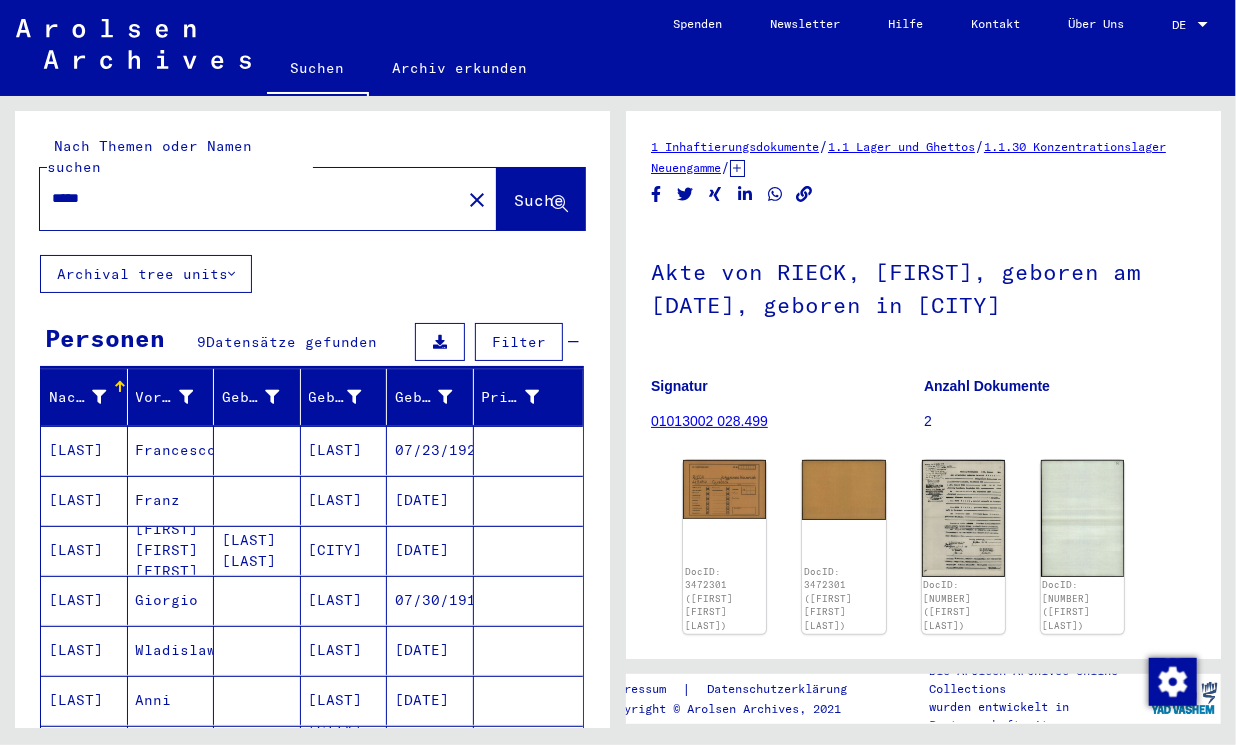 type on "*****" 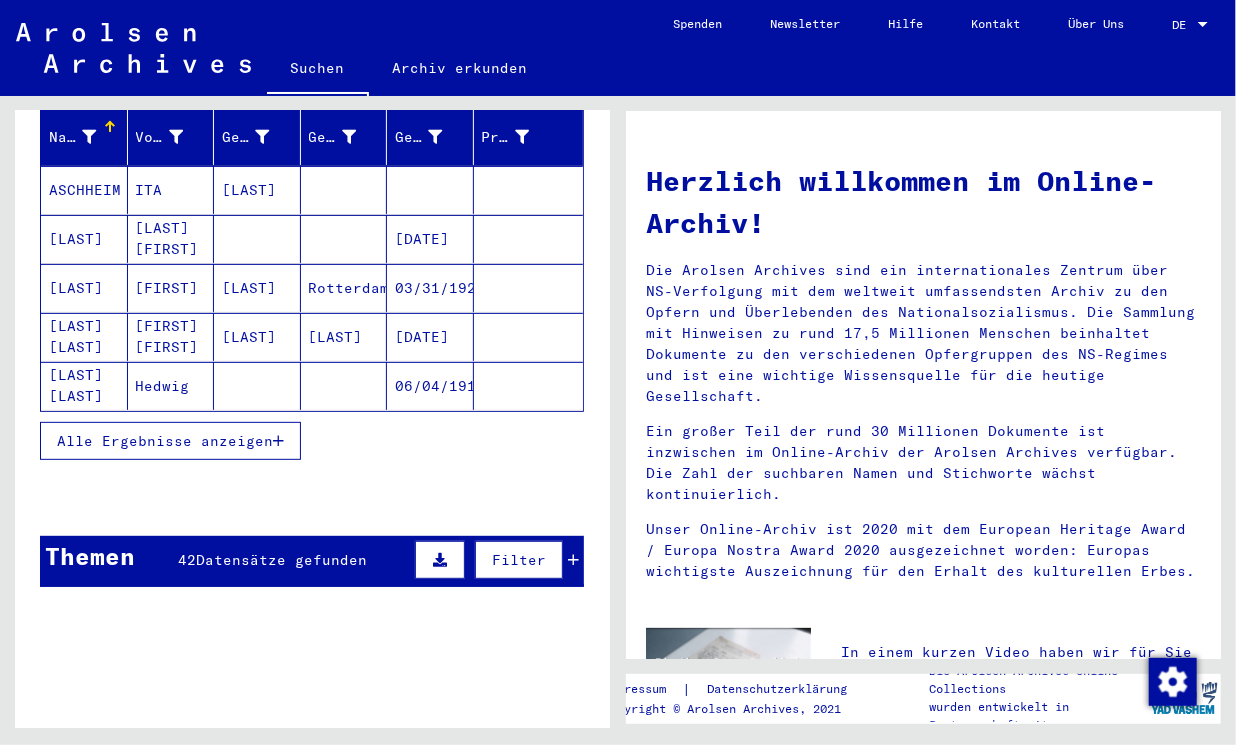scroll, scrollTop: 272, scrollLeft: 0, axis: vertical 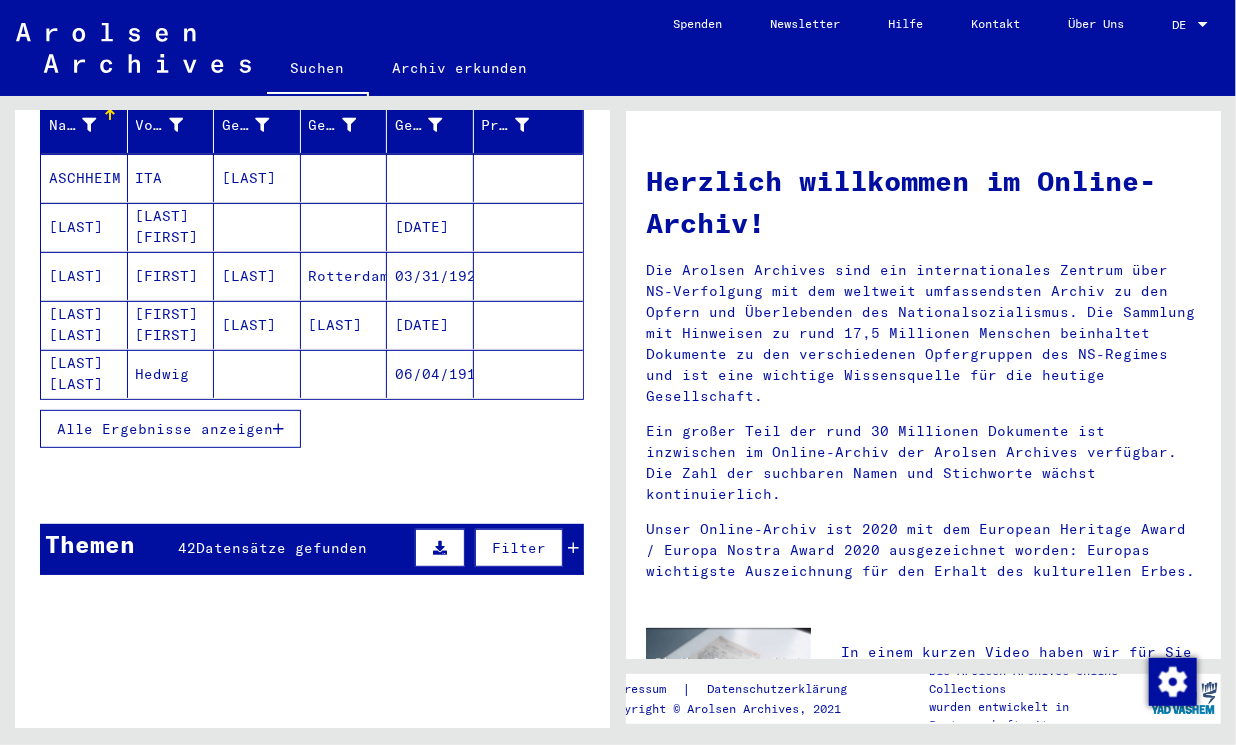 click on "Alle Ergebnisse anzeigen" at bounding box center (165, 429) 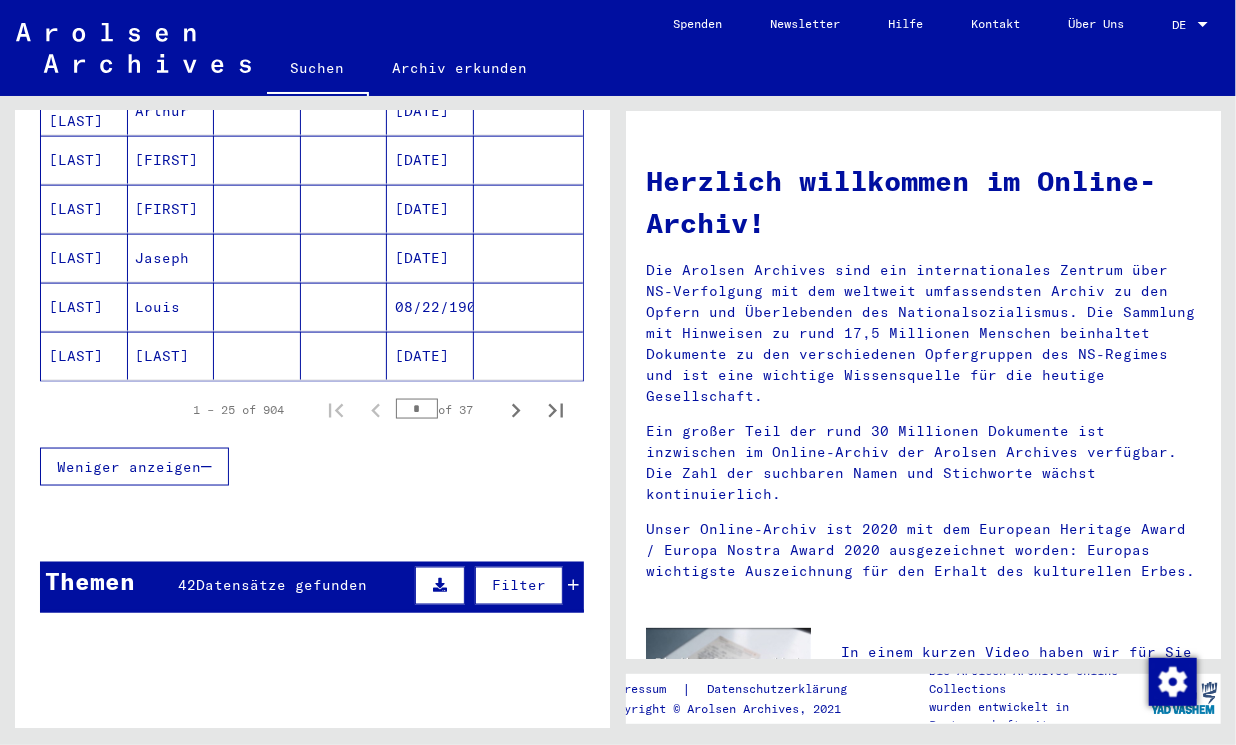 scroll, scrollTop: 1272, scrollLeft: 0, axis: vertical 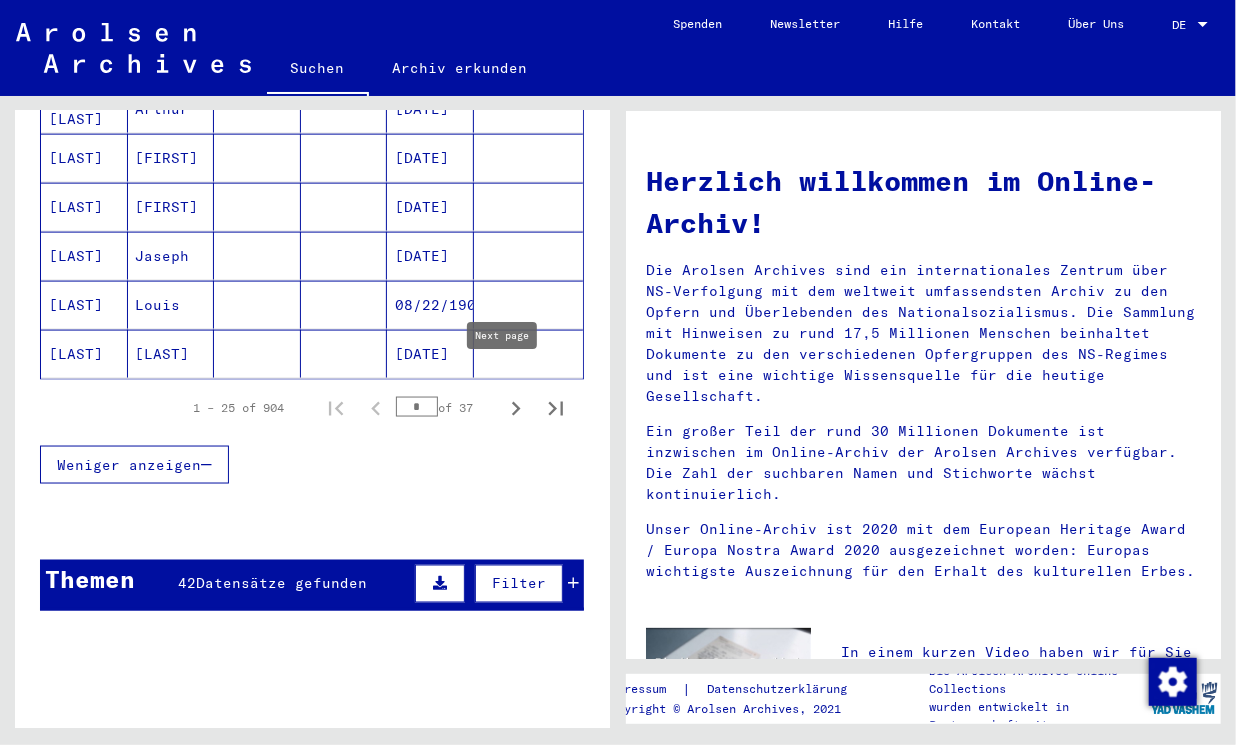 click 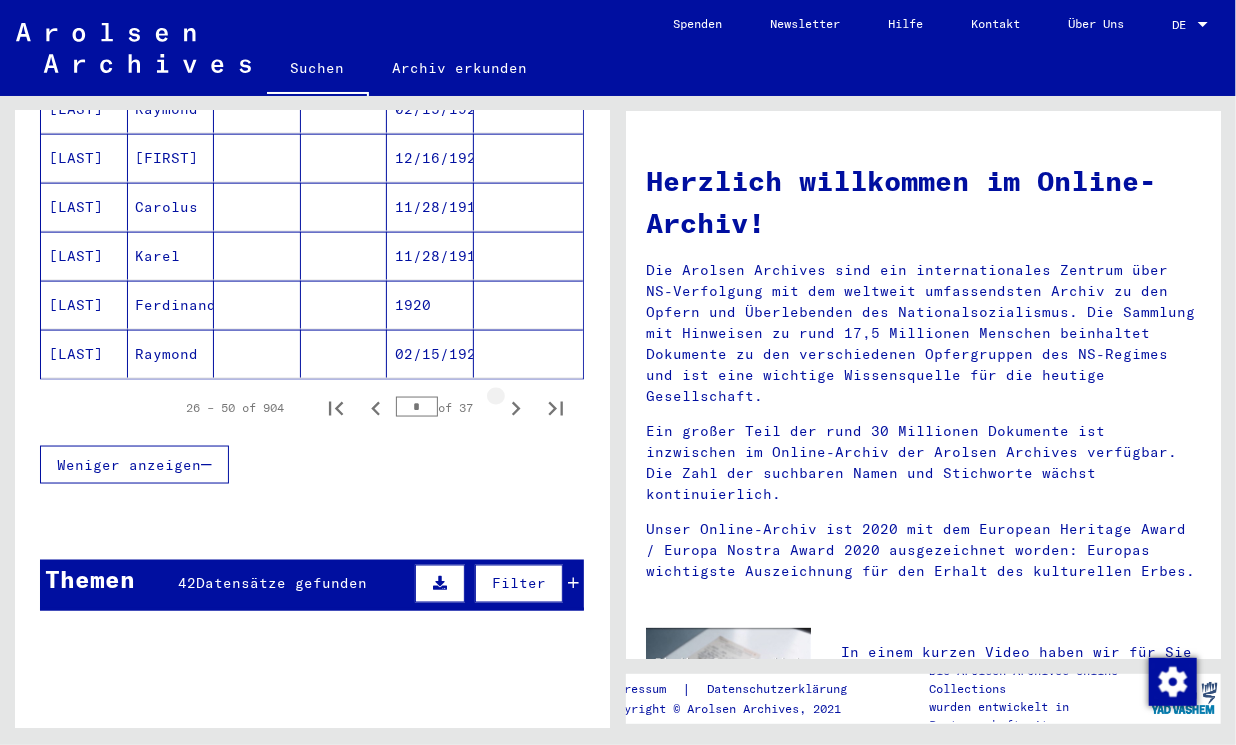 click 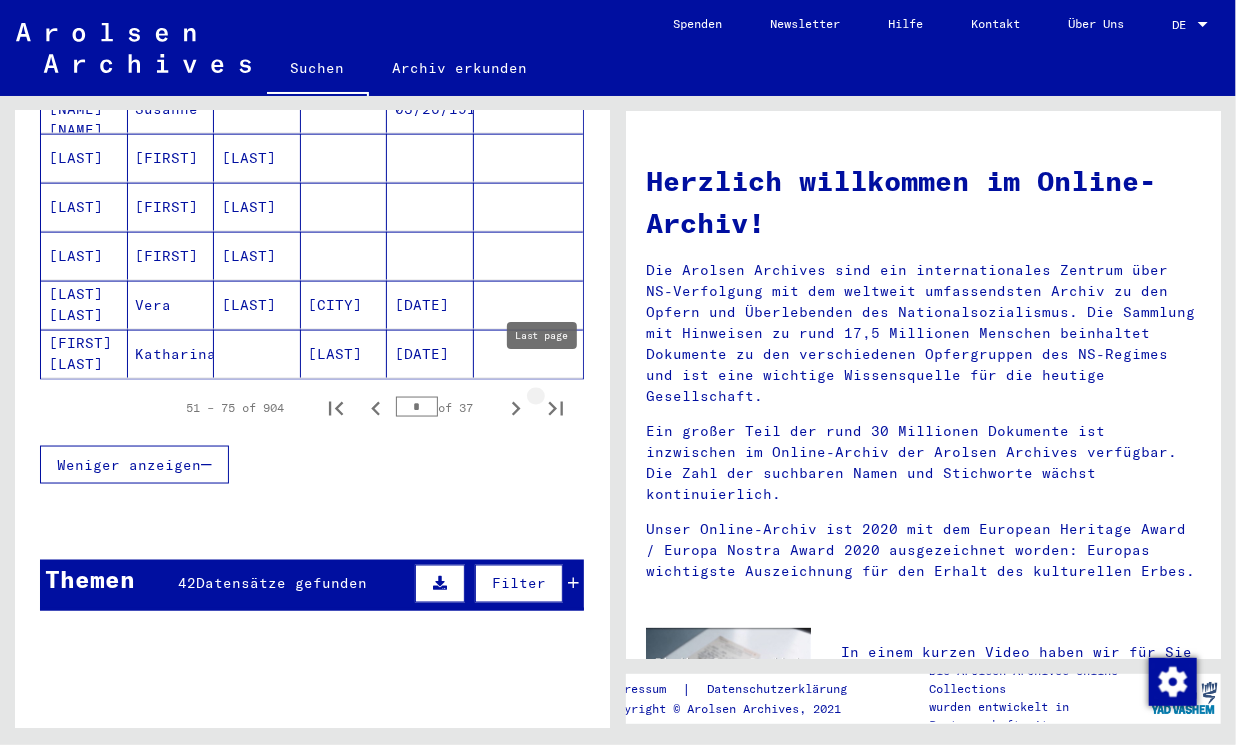 click 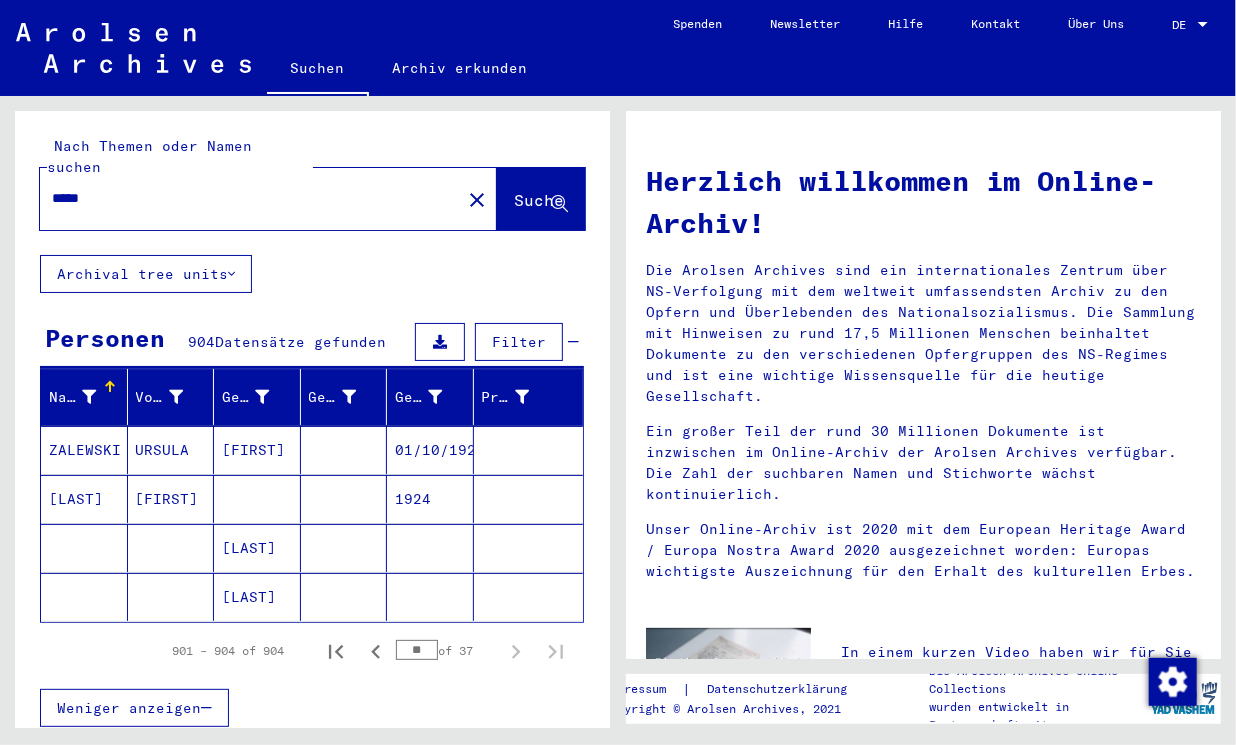 scroll, scrollTop: 272, scrollLeft: 0, axis: vertical 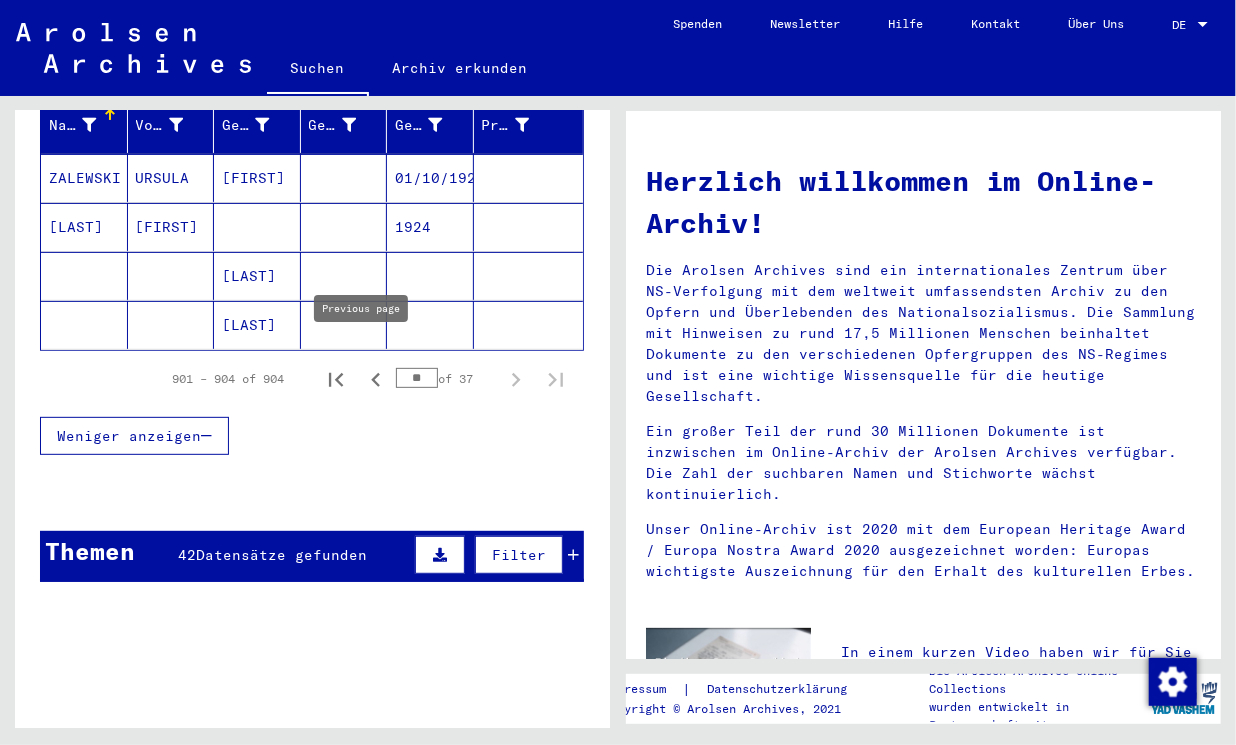 click 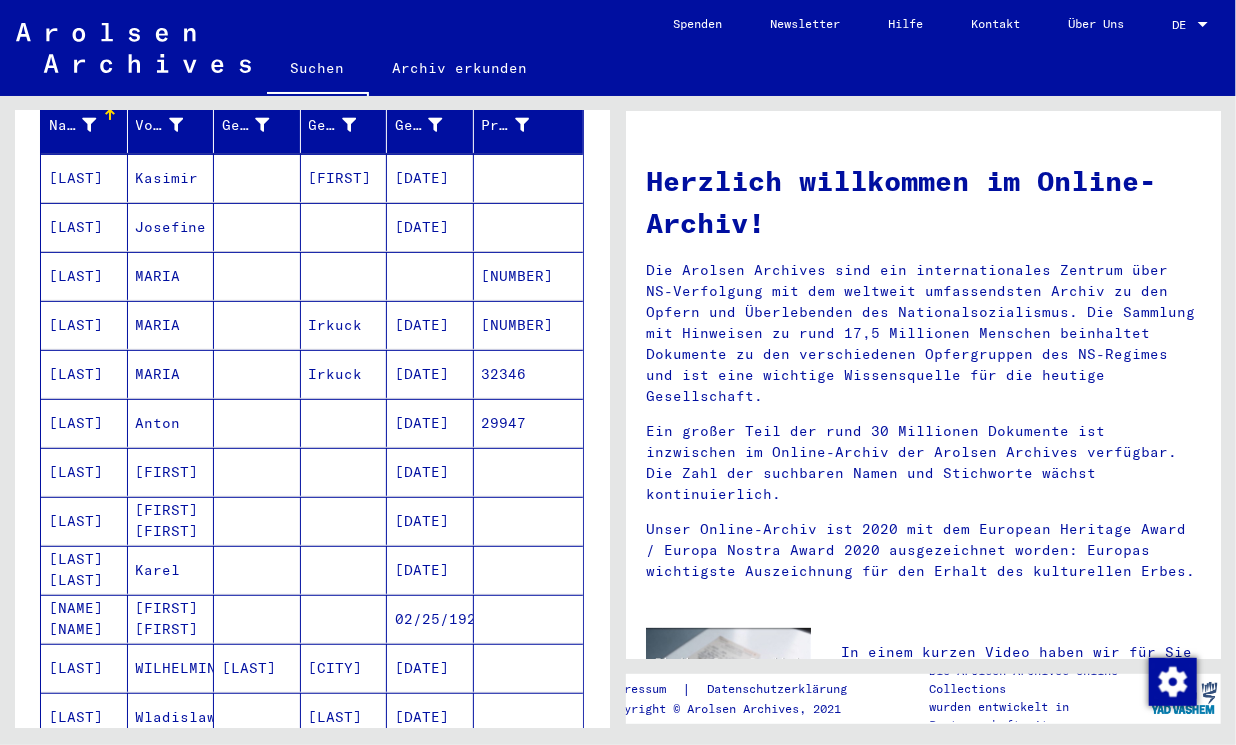 click on "Irkuck" at bounding box center (344, 423) 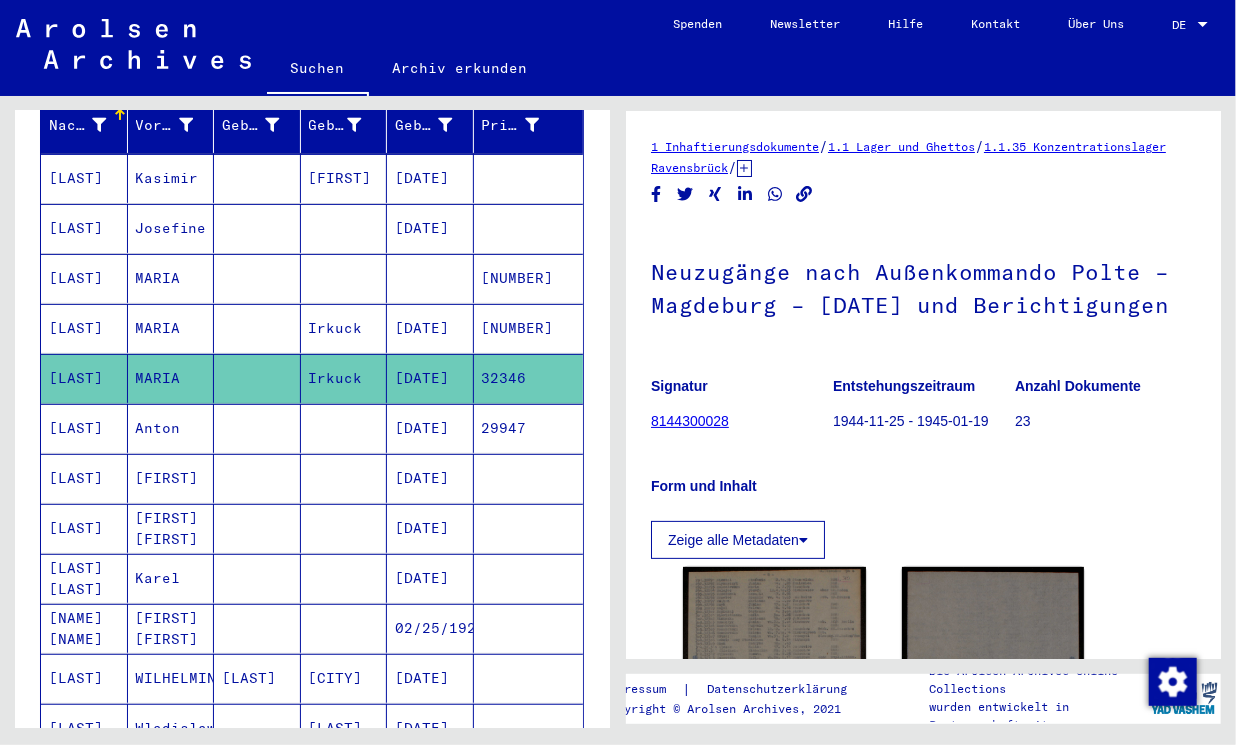 scroll, scrollTop: 0, scrollLeft: 0, axis: both 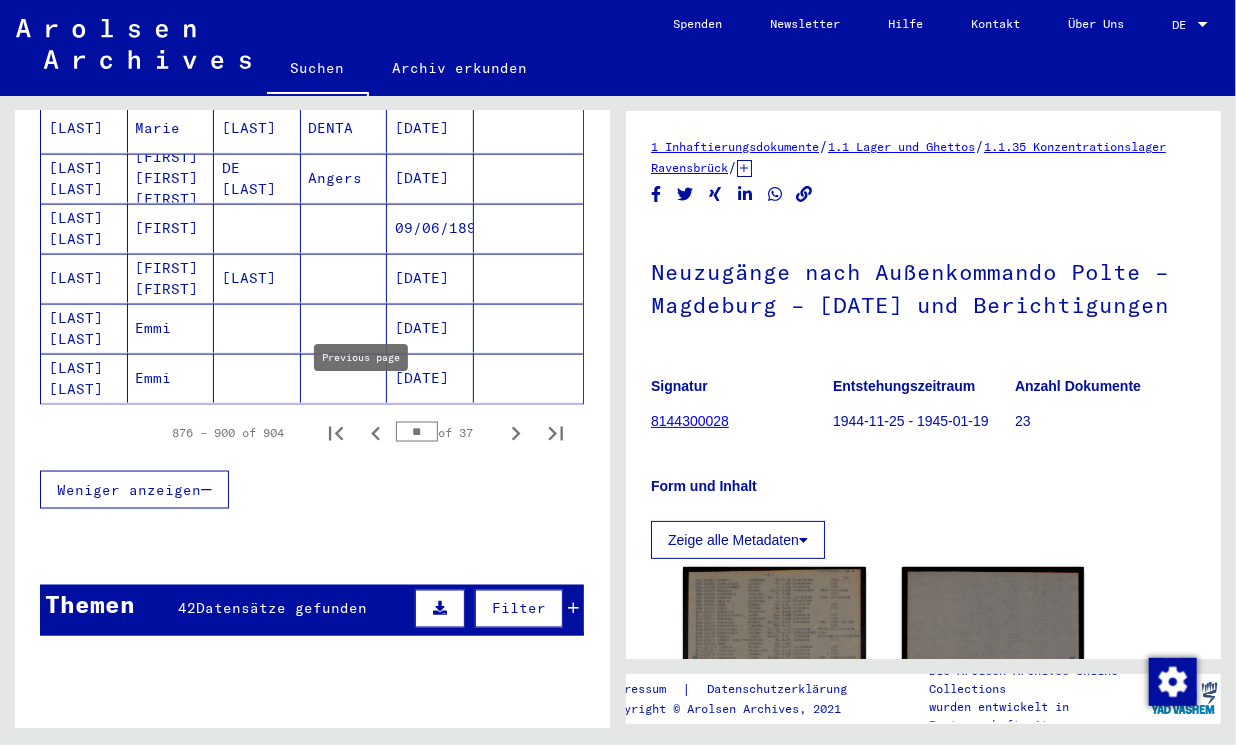 click 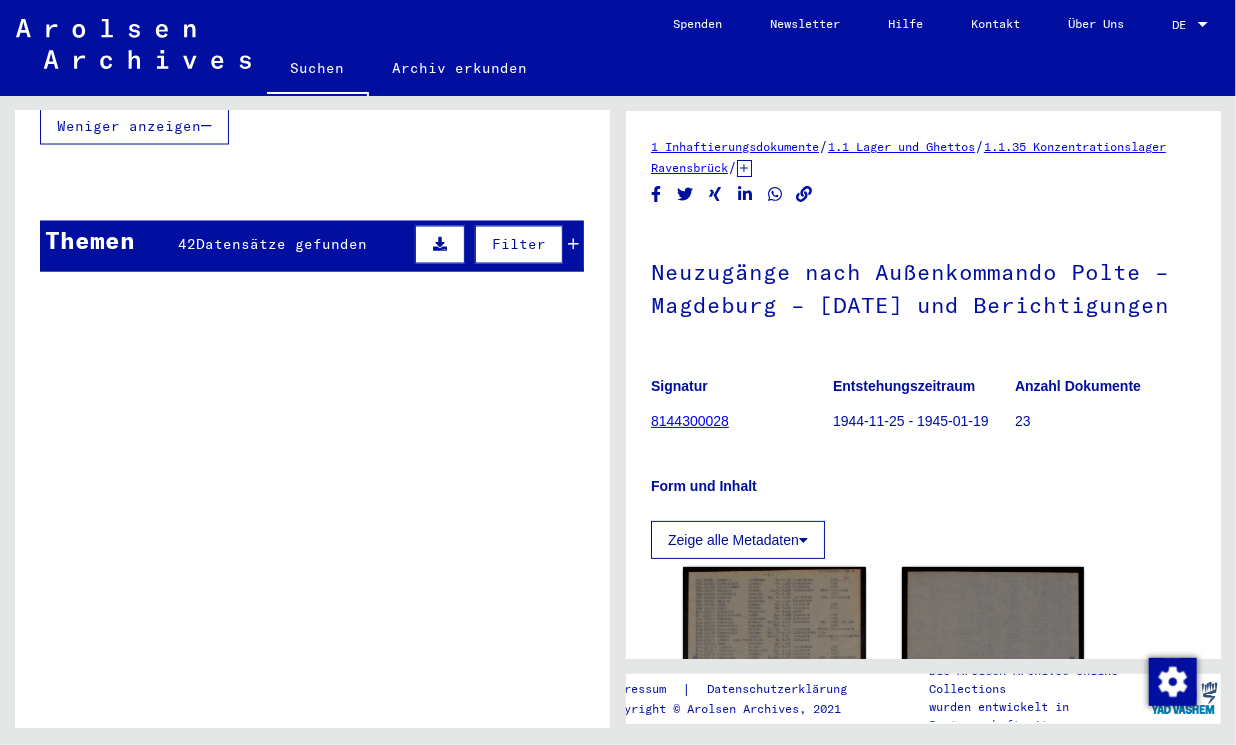 scroll, scrollTop: 1272, scrollLeft: 0, axis: vertical 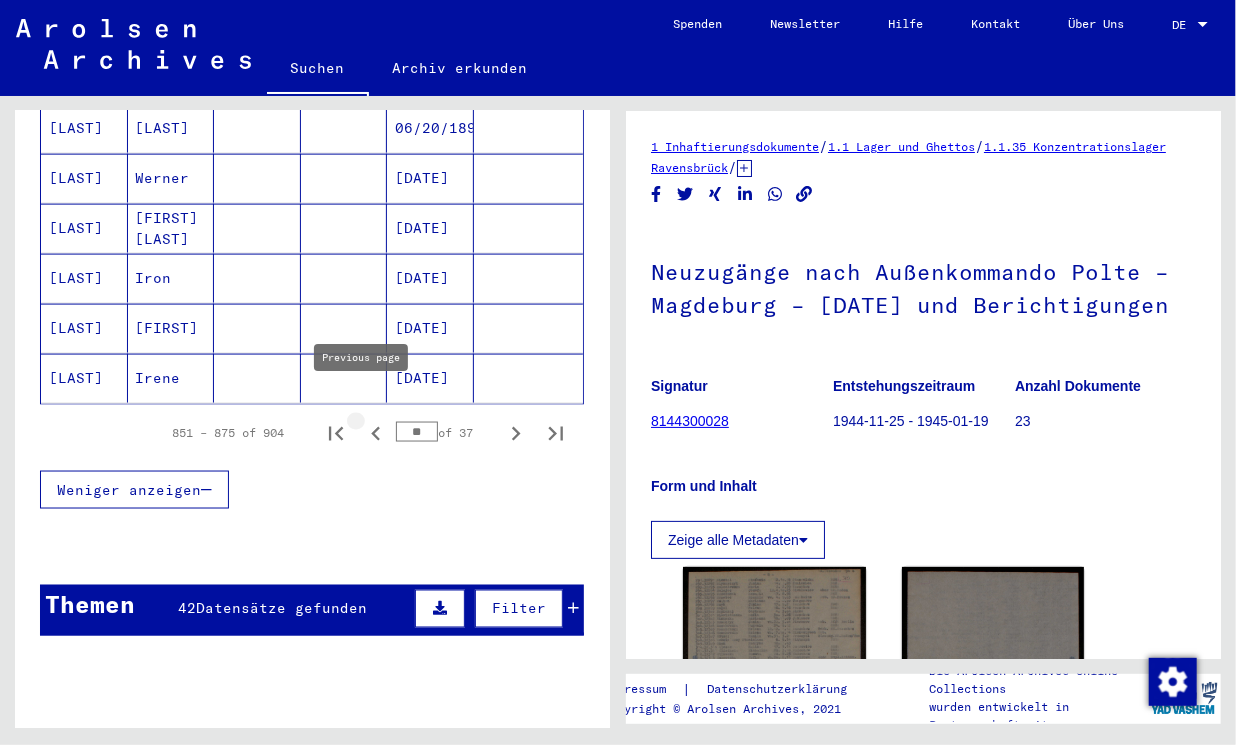 click 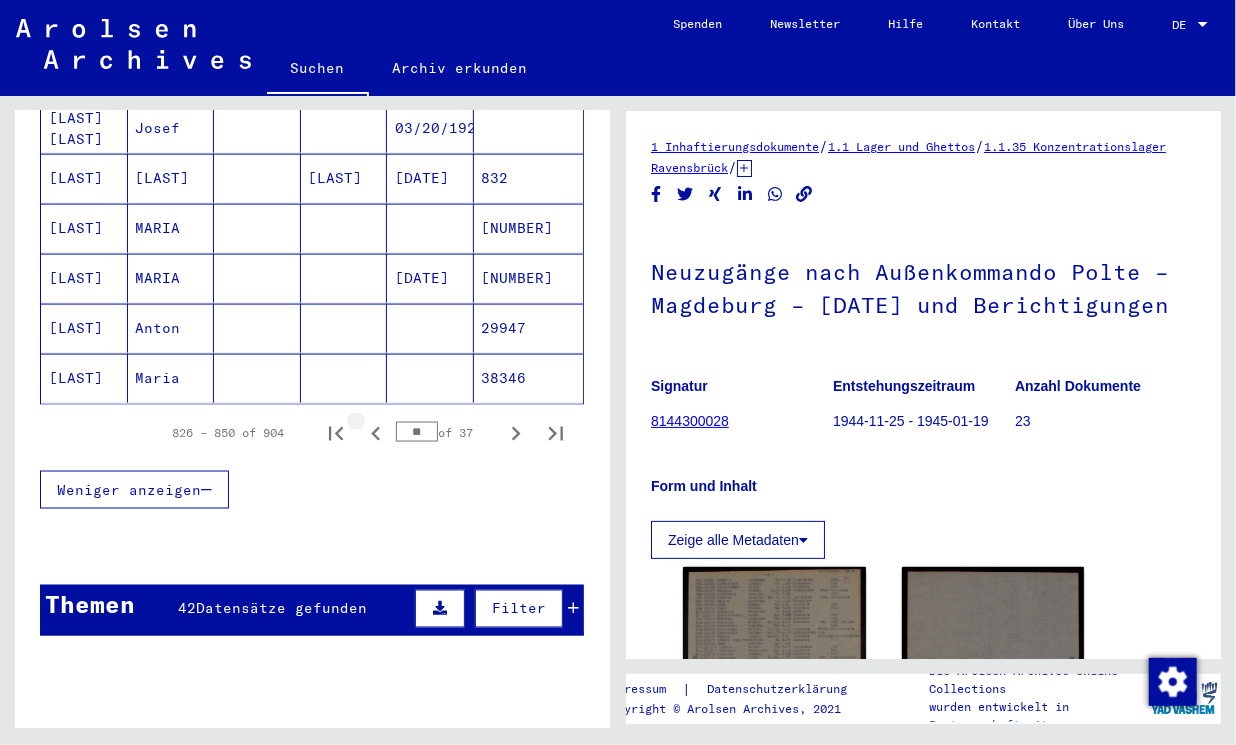 click 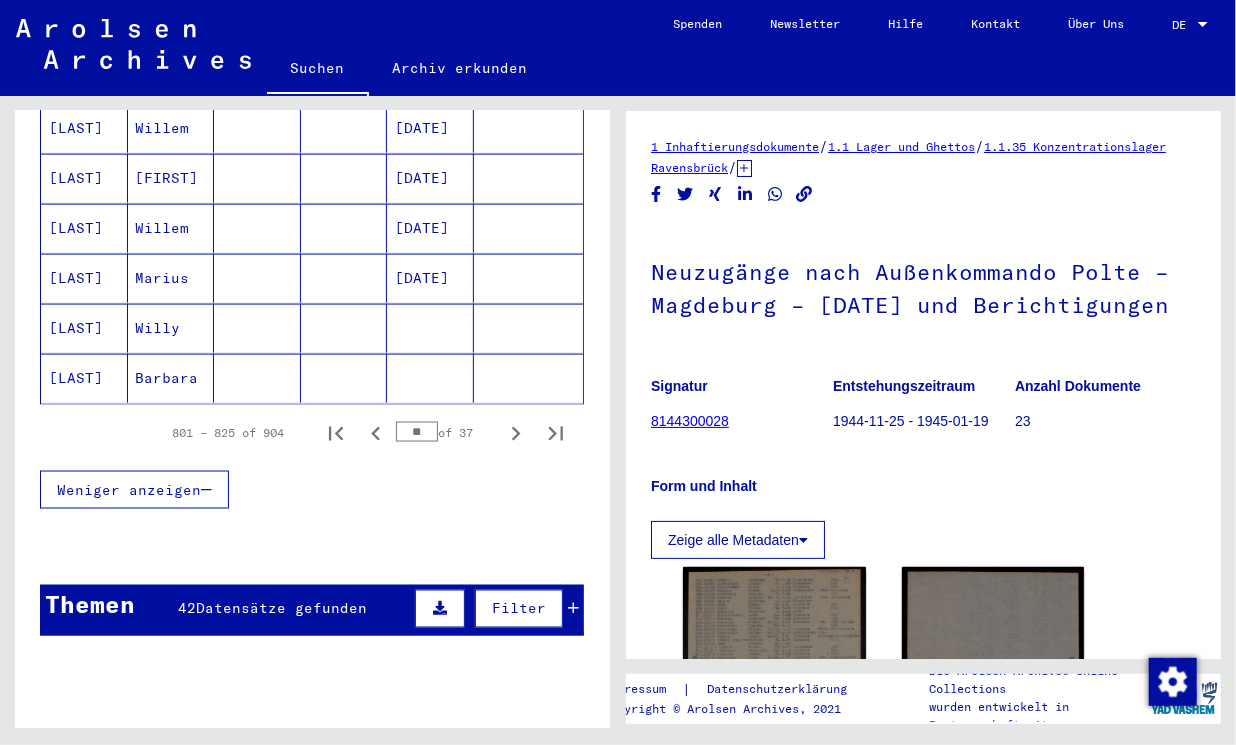 click 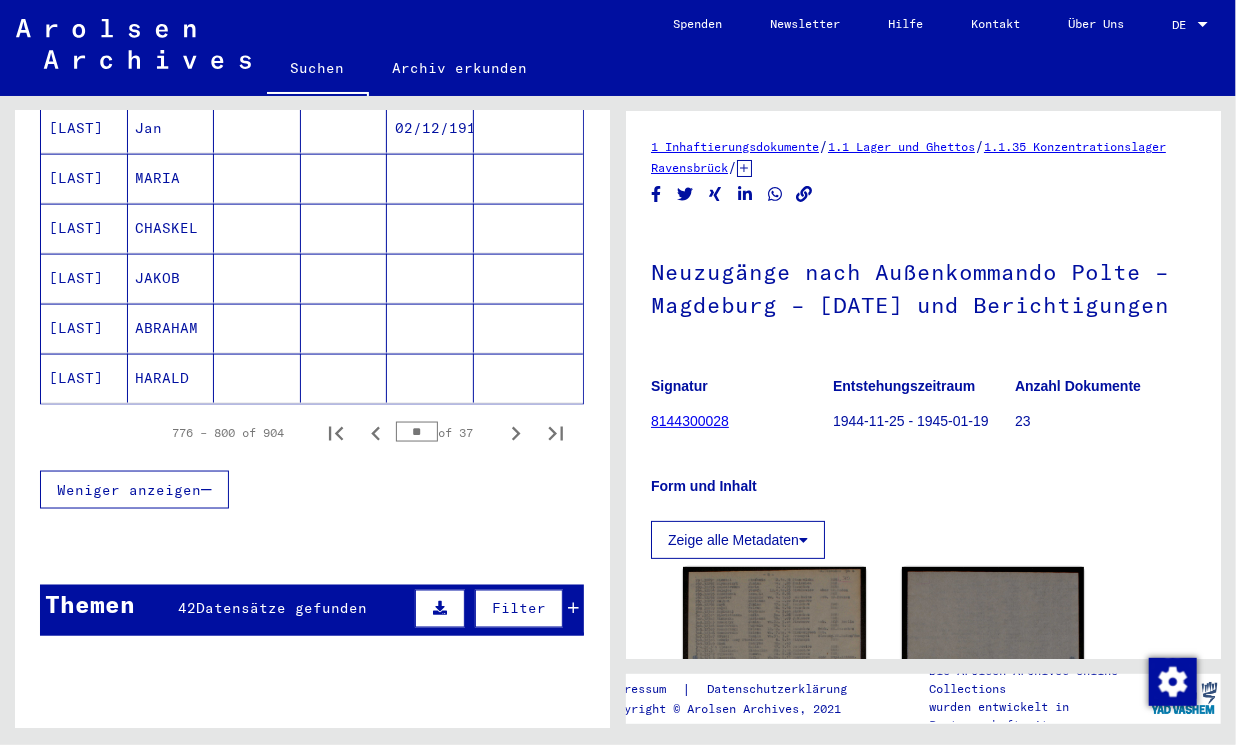 click 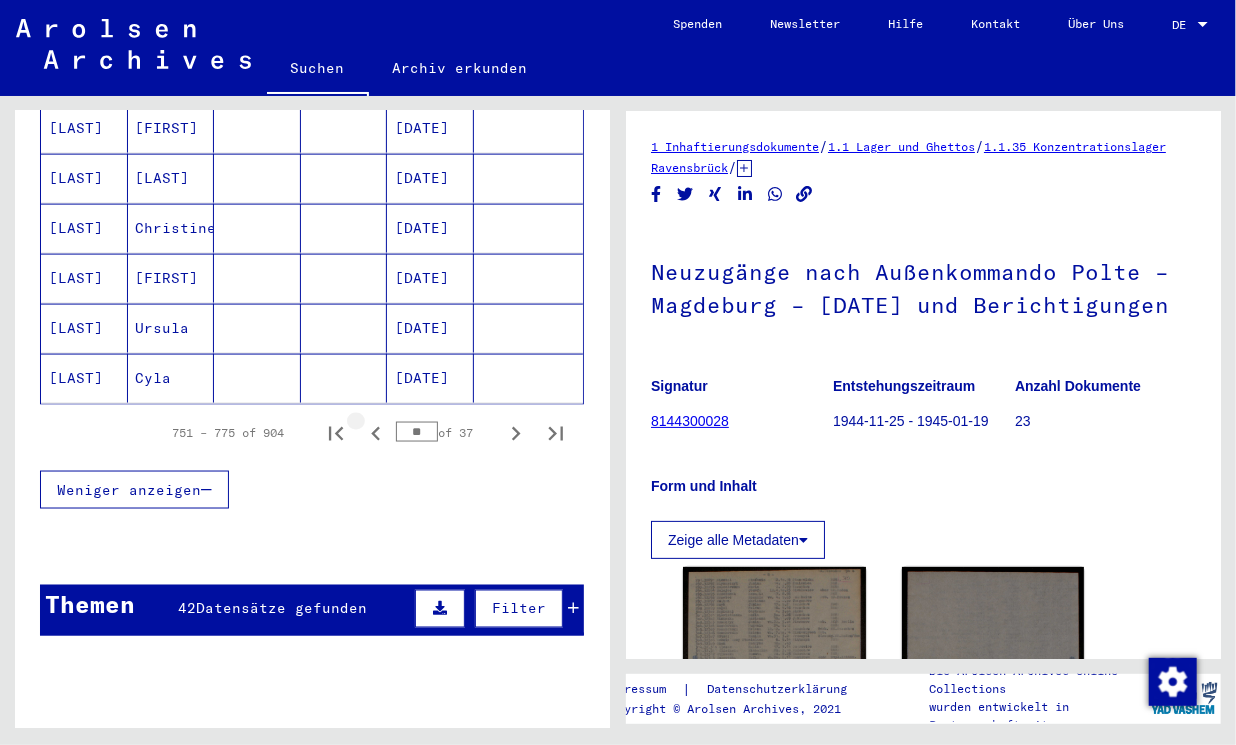 click 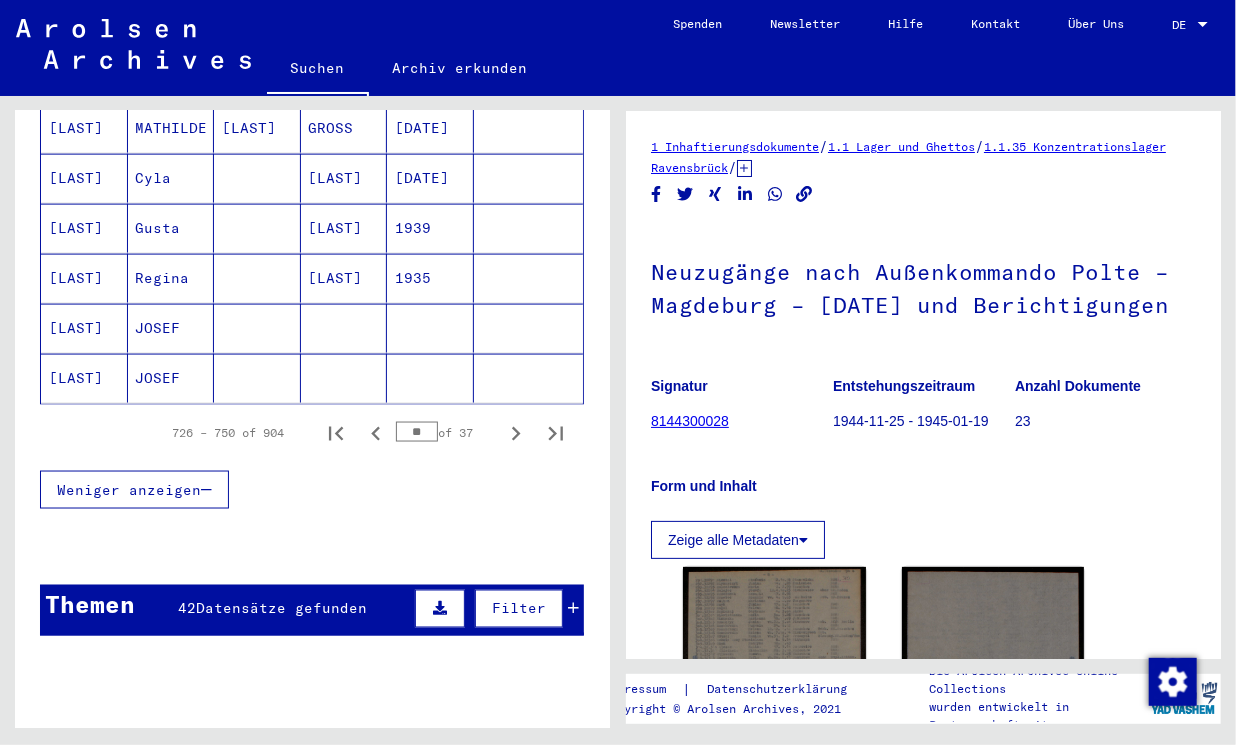 click 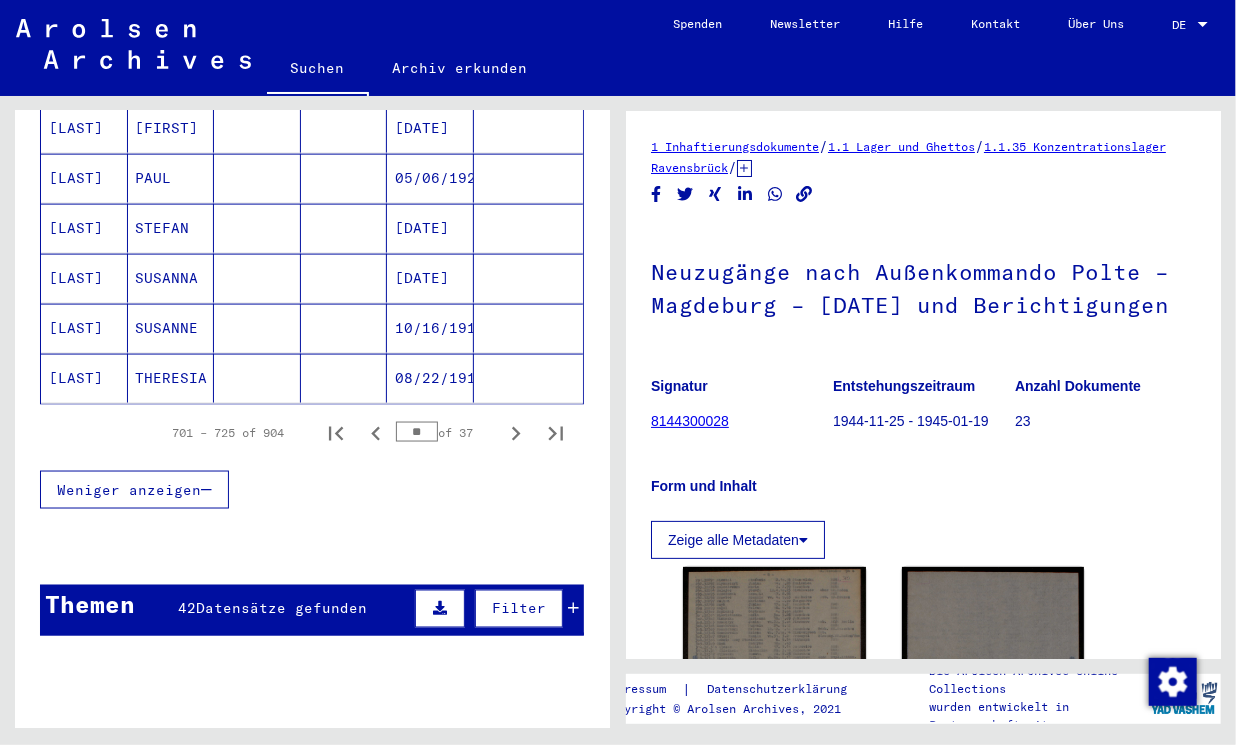 click 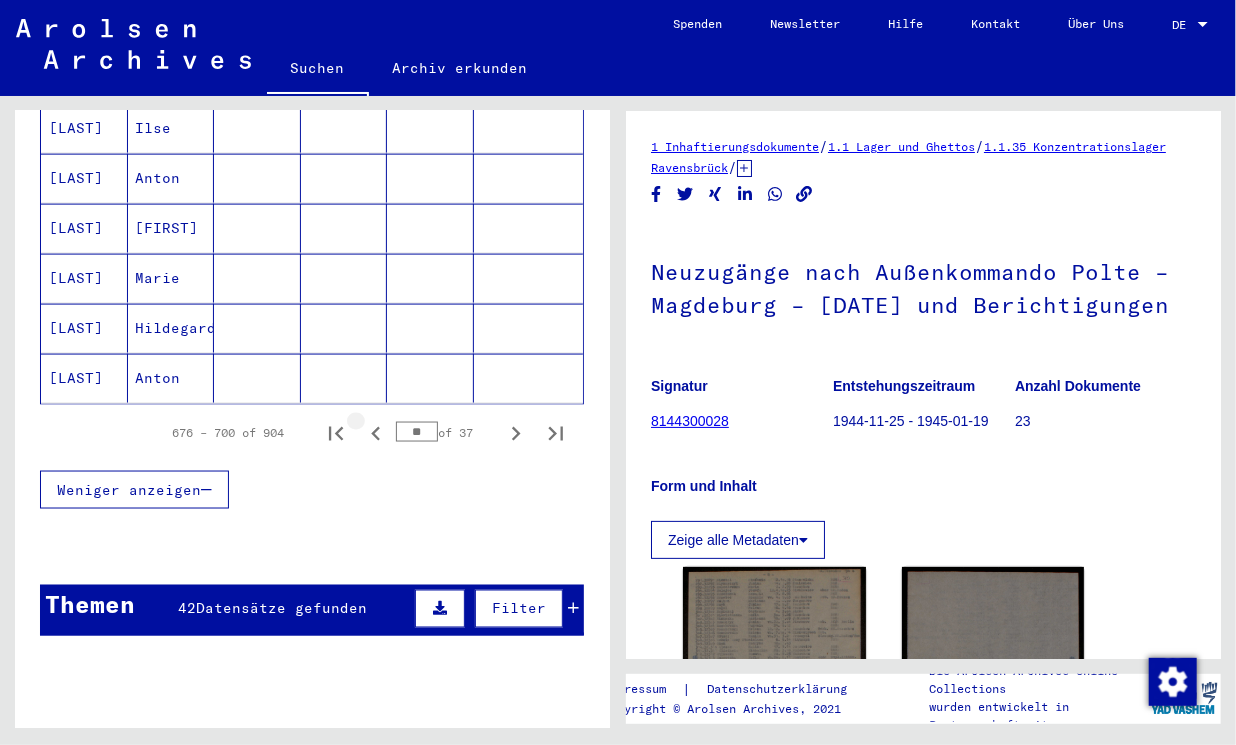 click 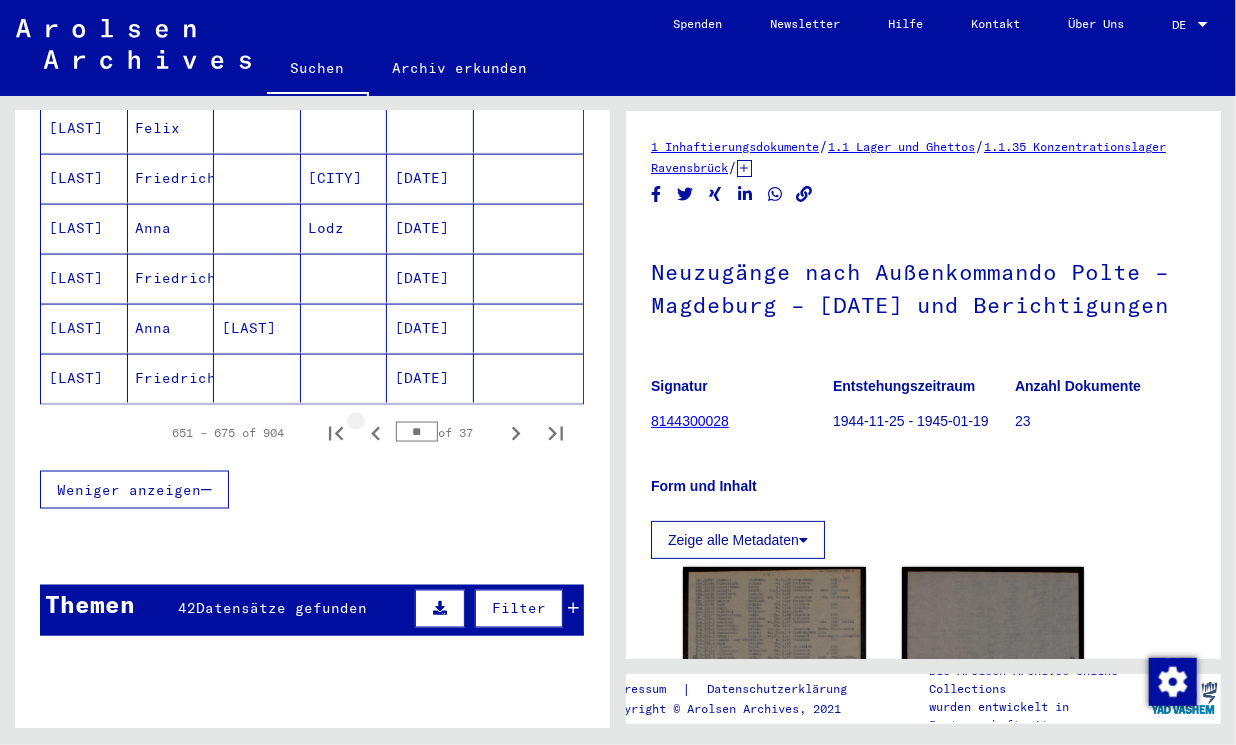 click 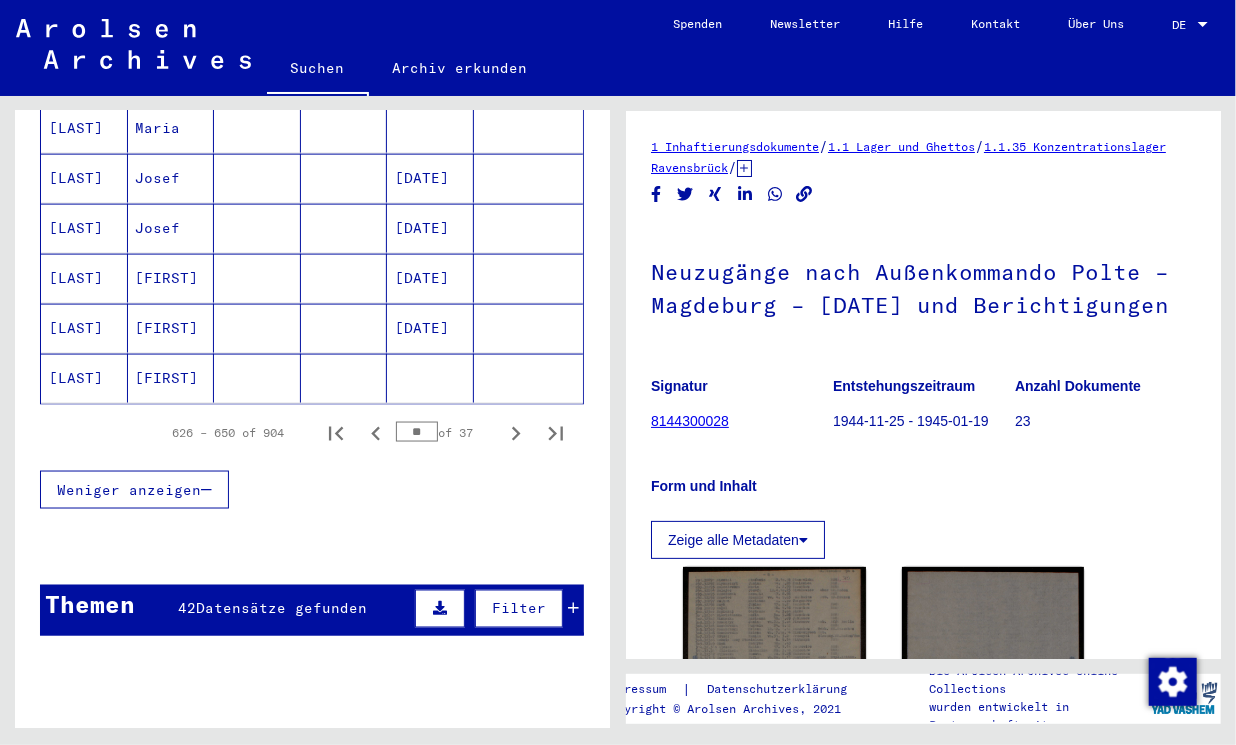 click 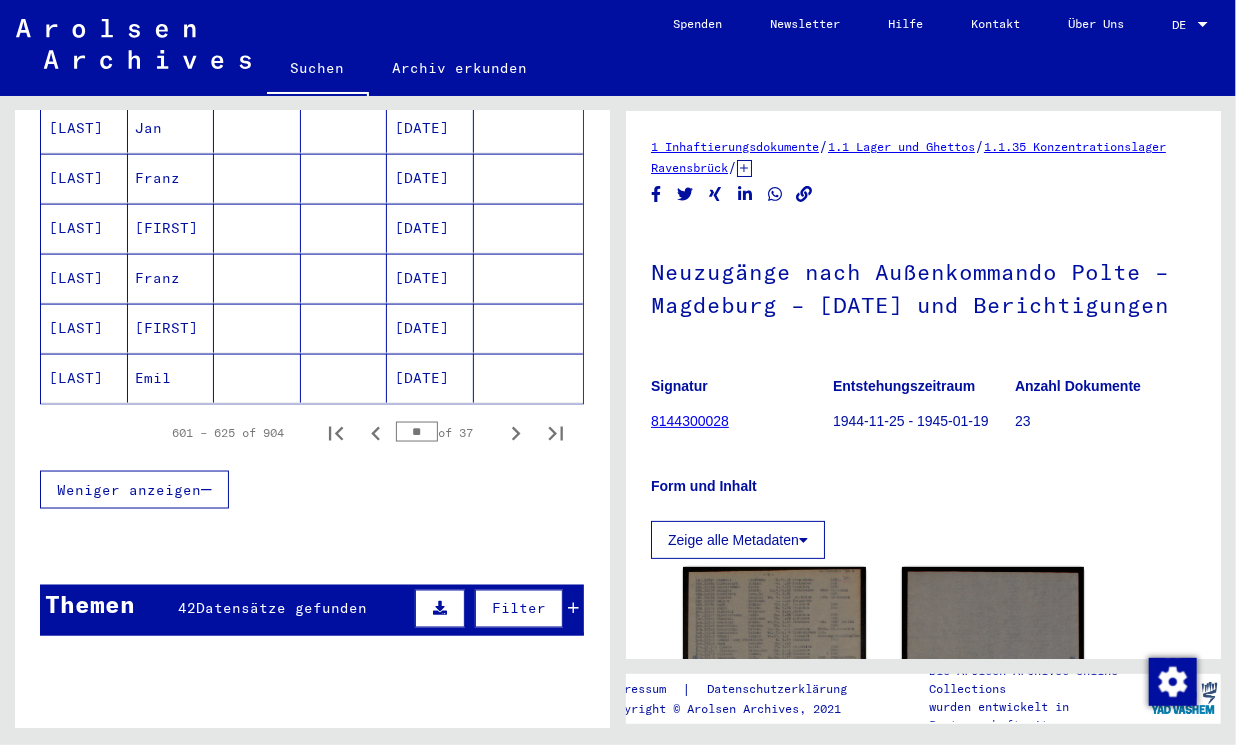 click 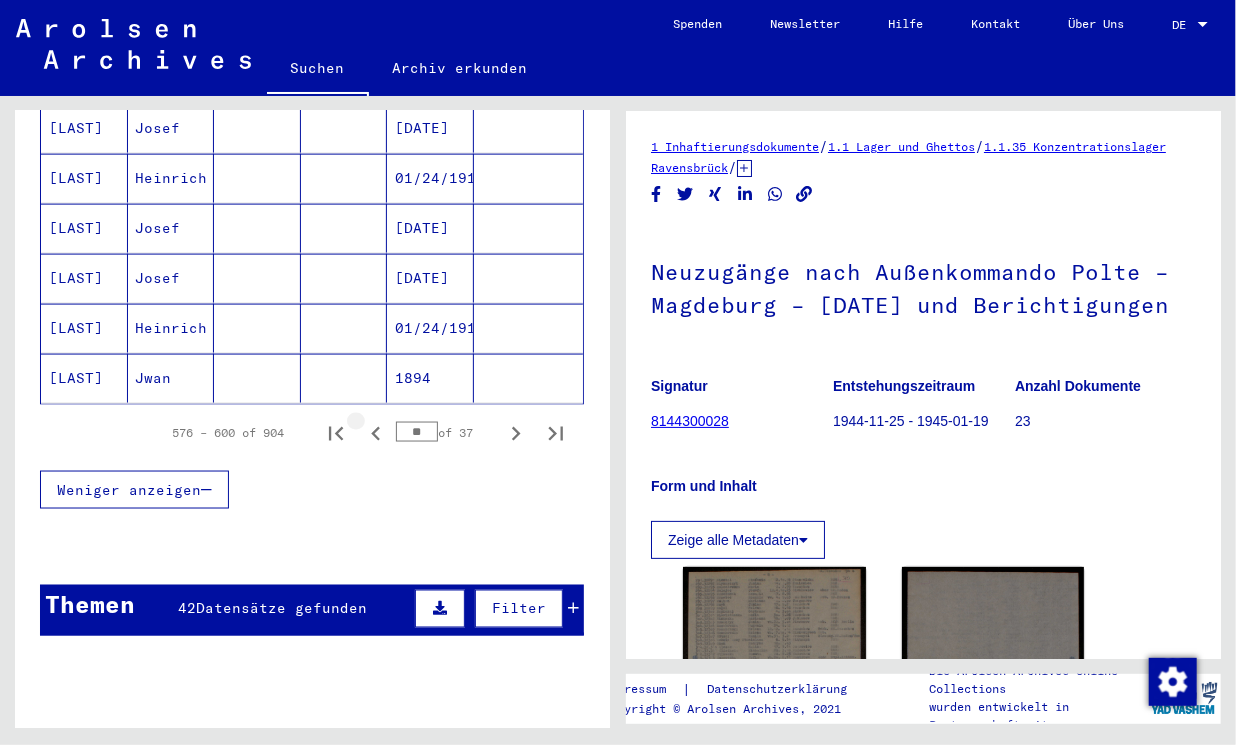 click 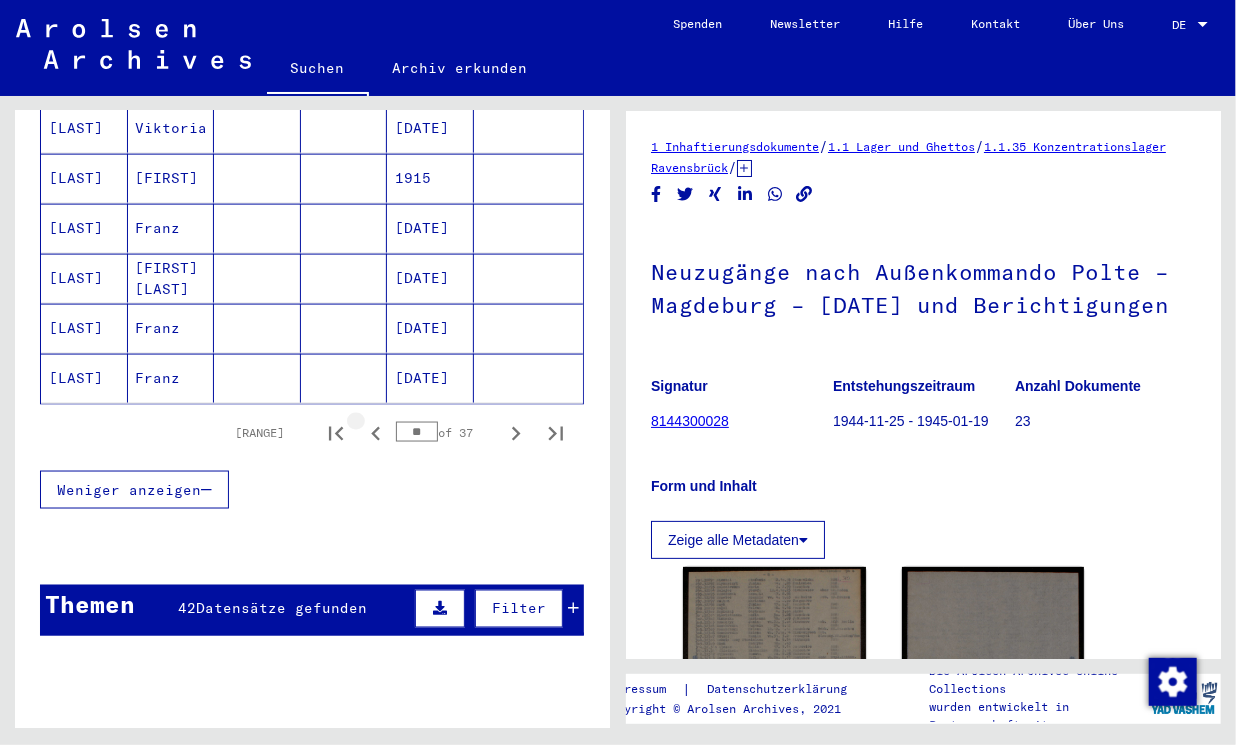 click 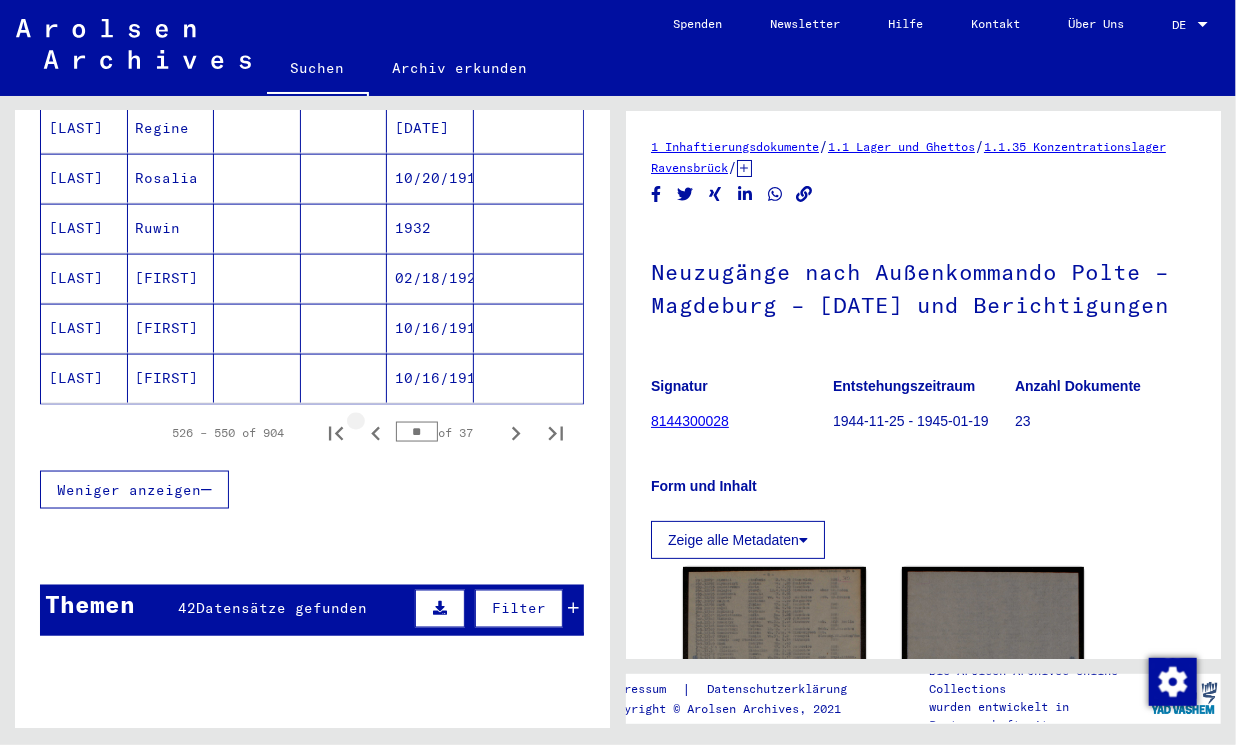 click 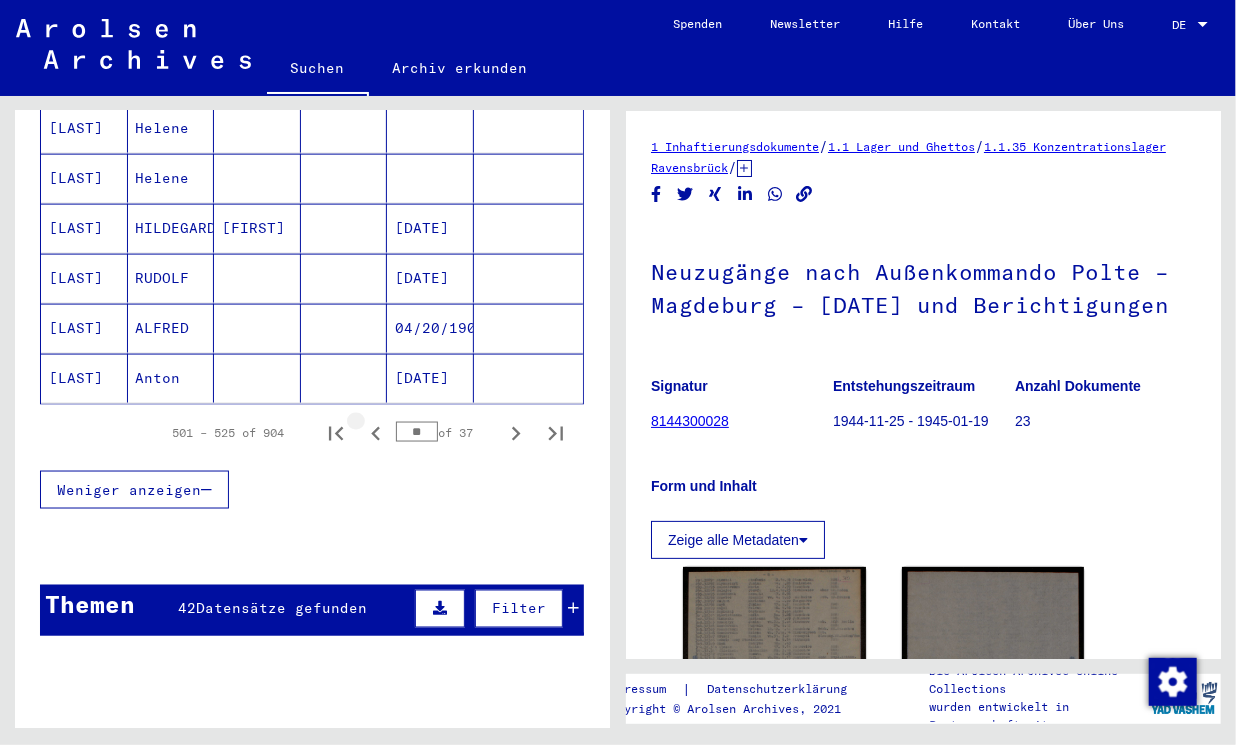 click 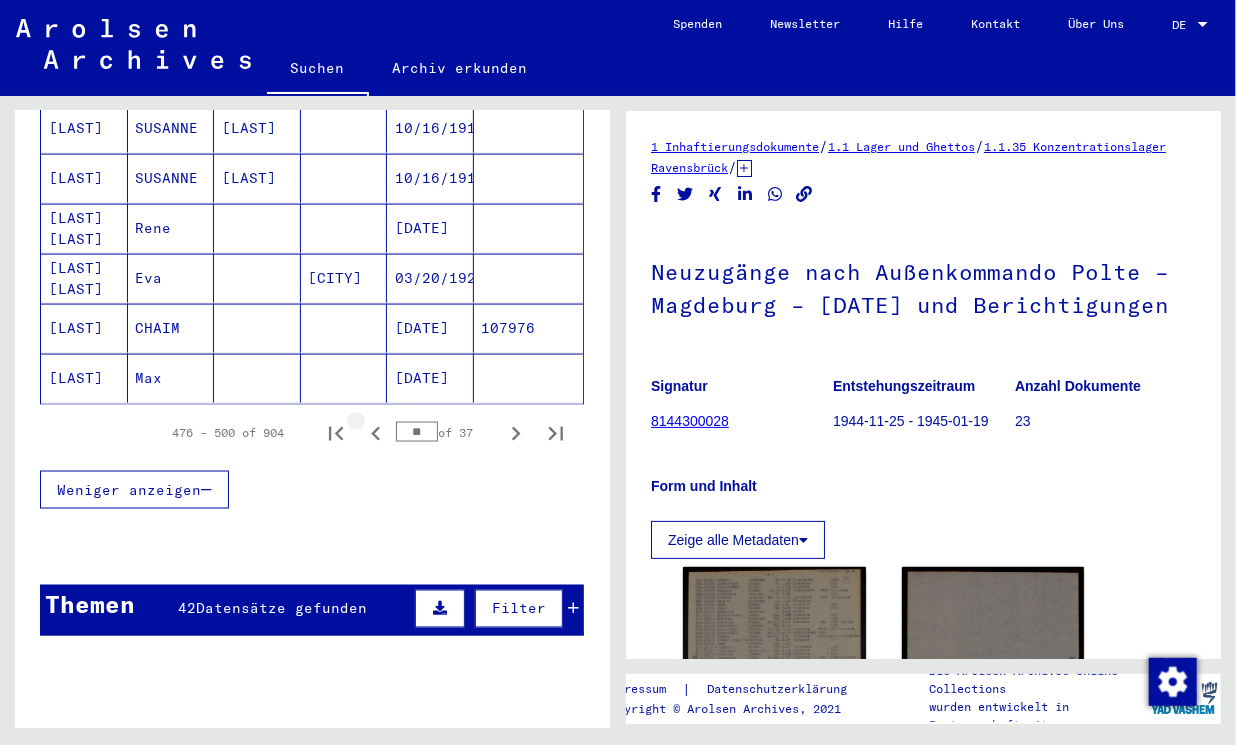 click 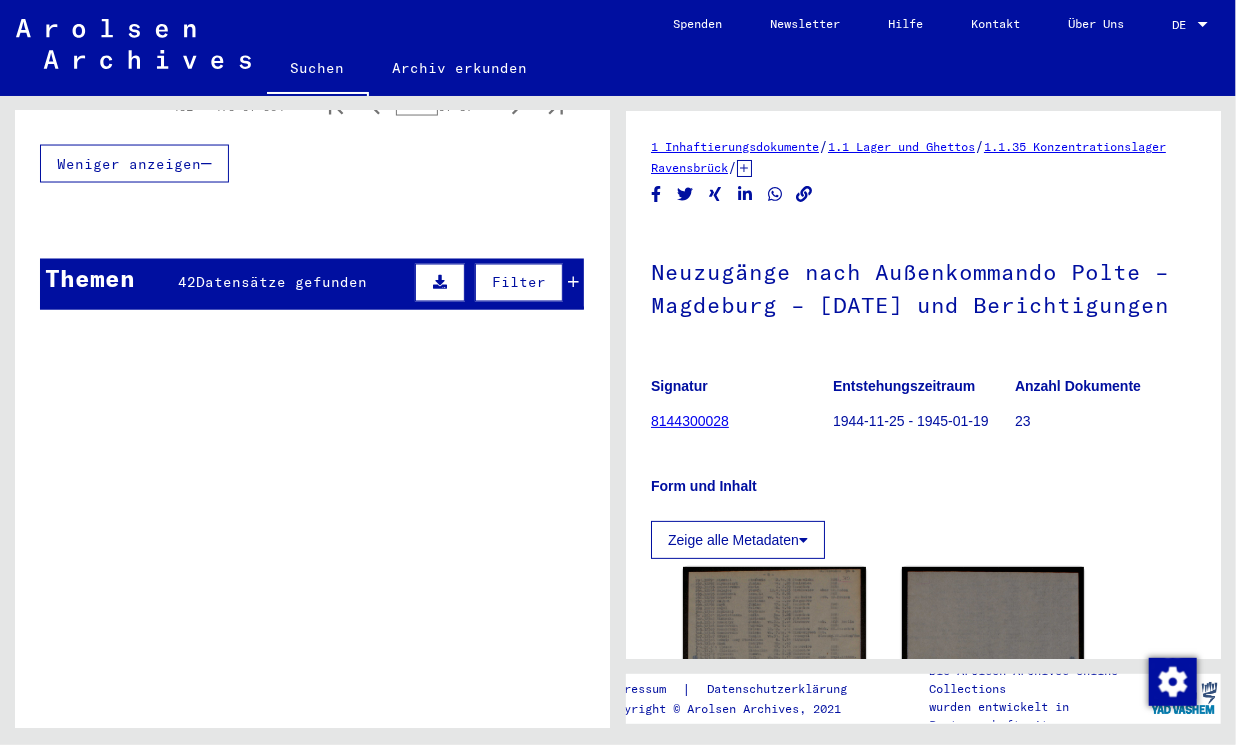 scroll, scrollTop: 1419, scrollLeft: 0, axis: vertical 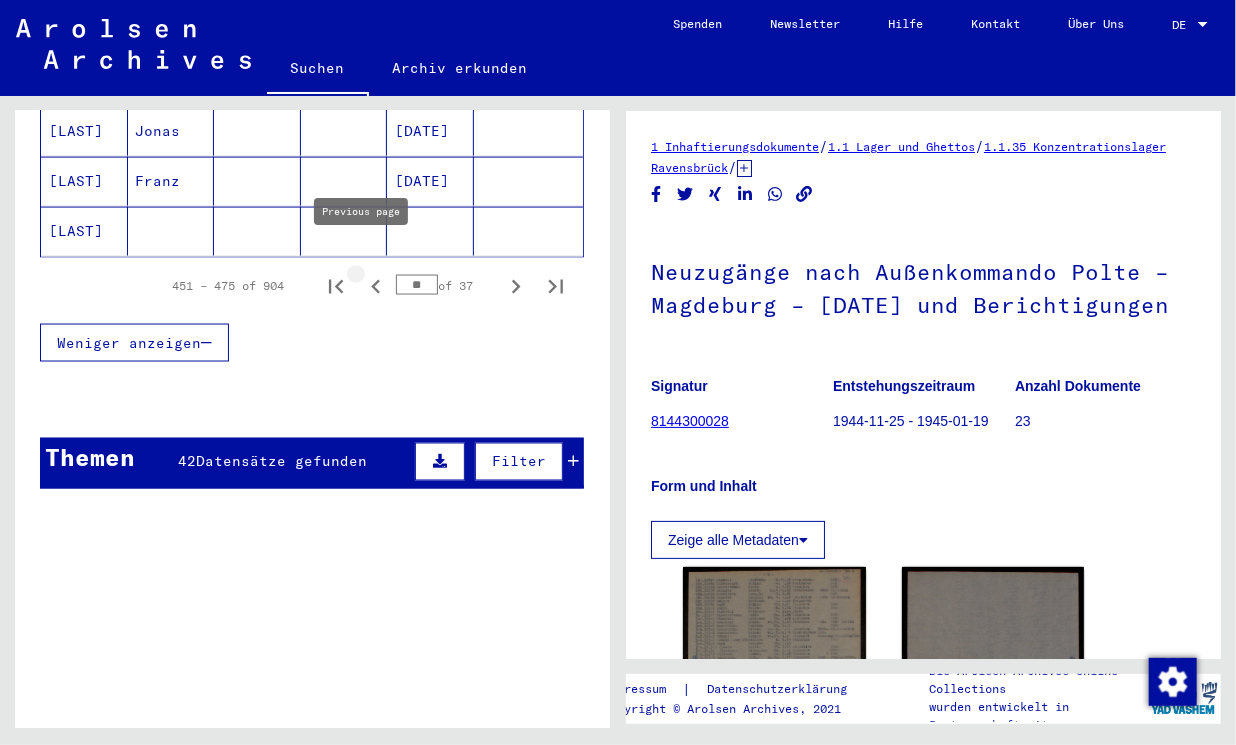 click 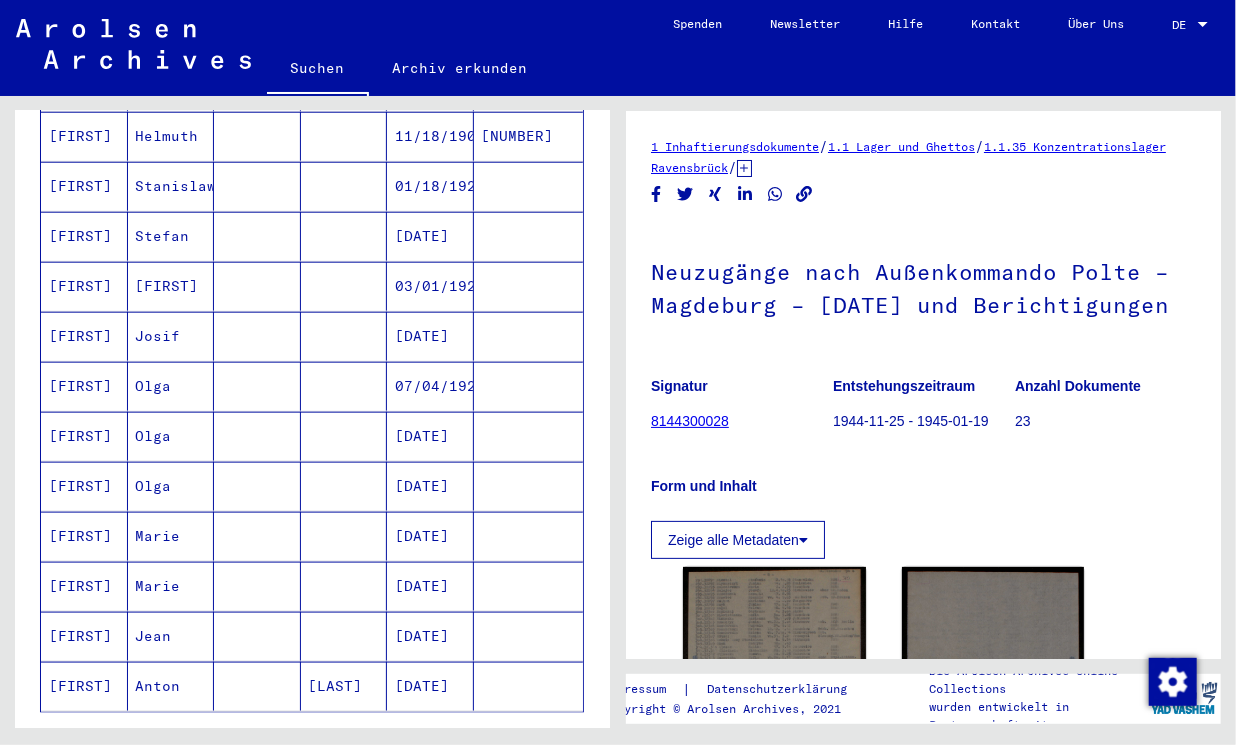 scroll, scrollTop: 1419, scrollLeft: 0, axis: vertical 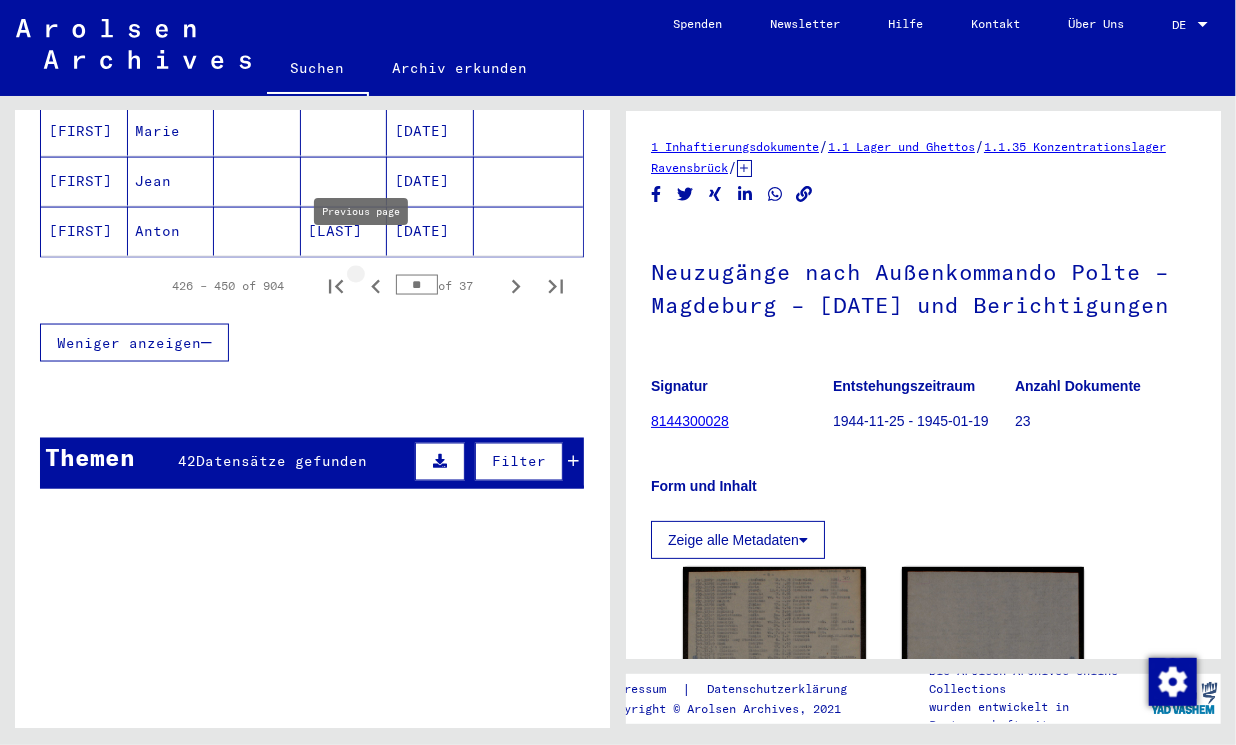 click 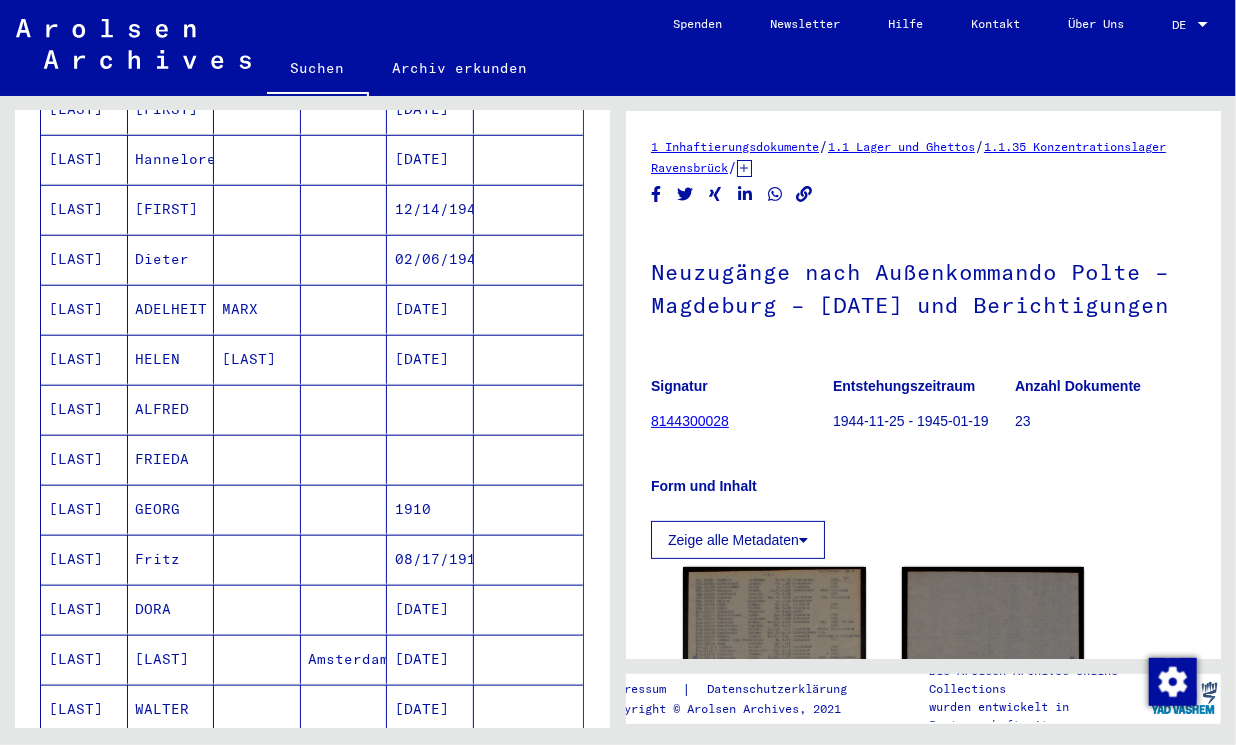 scroll, scrollTop: 1146, scrollLeft: 0, axis: vertical 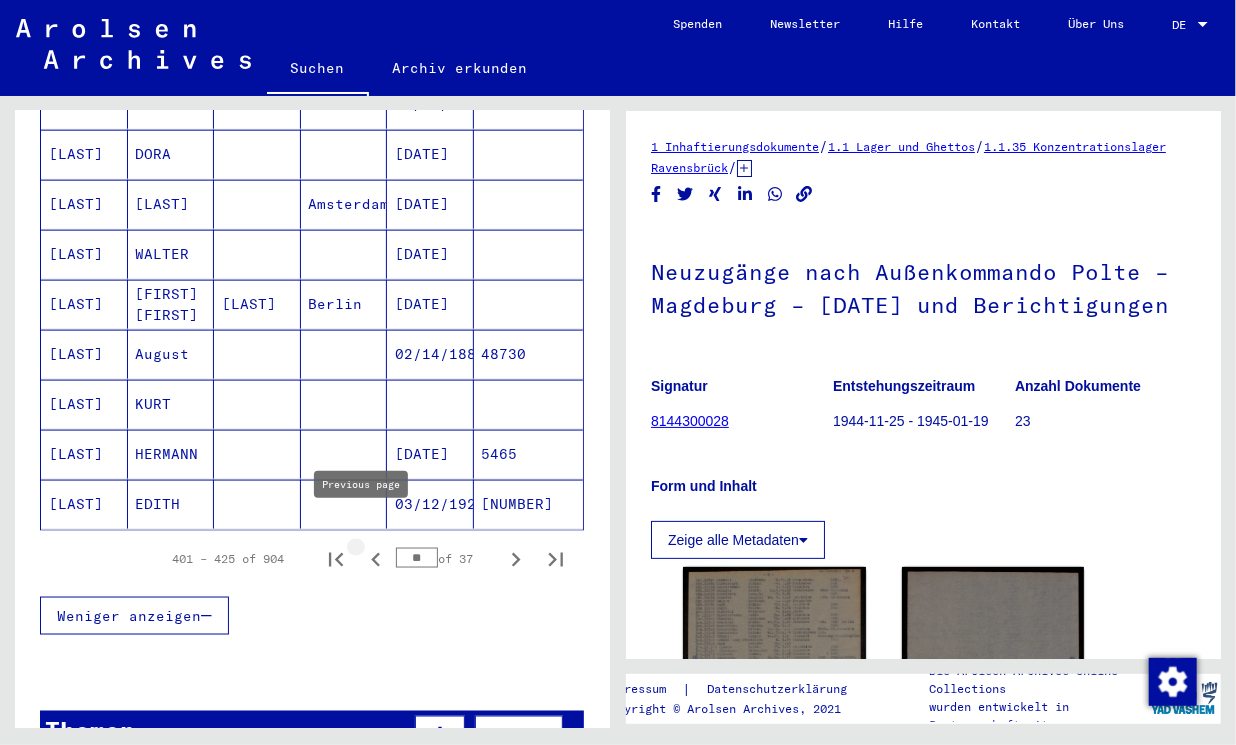 click 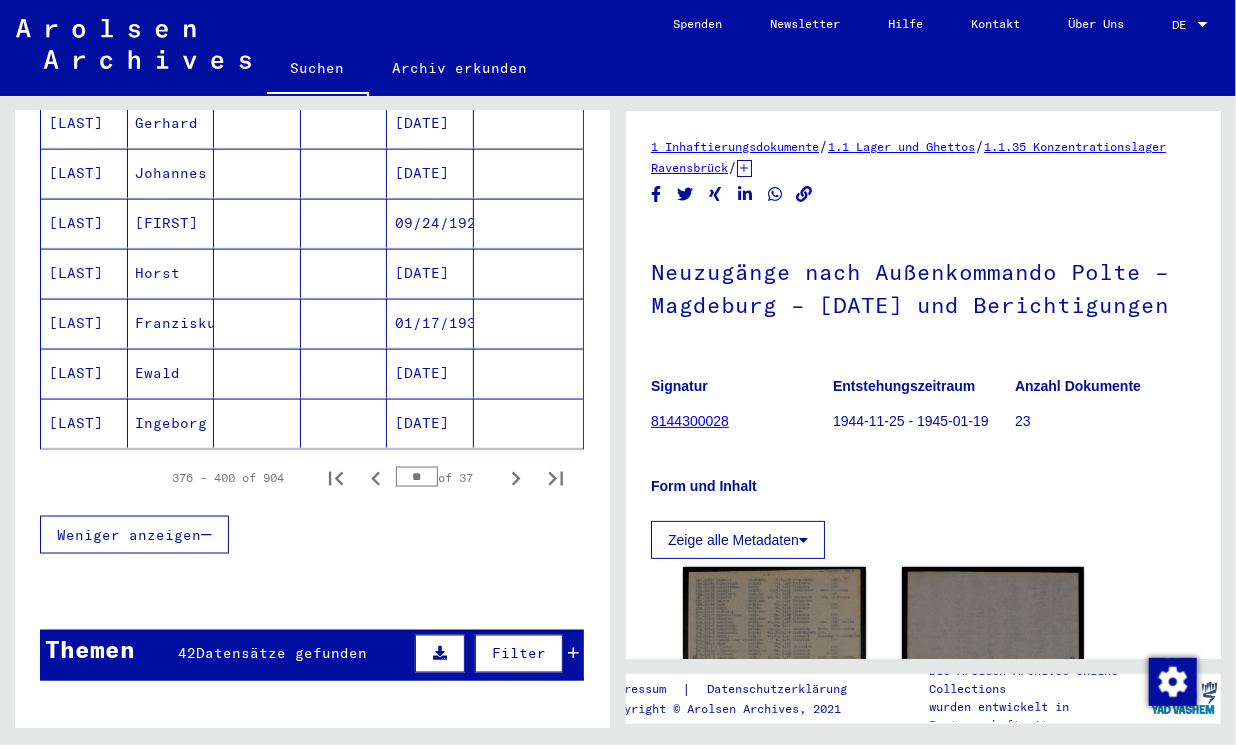 scroll, scrollTop: 1419, scrollLeft: 0, axis: vertical 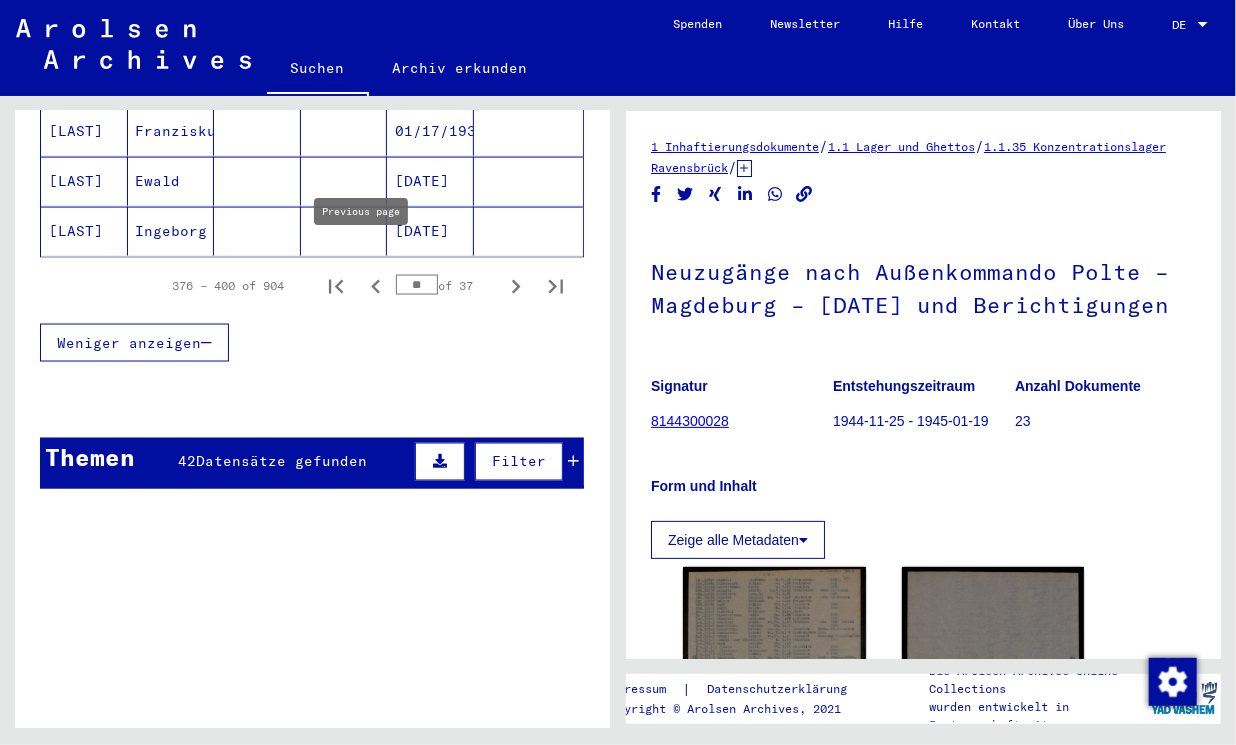 click 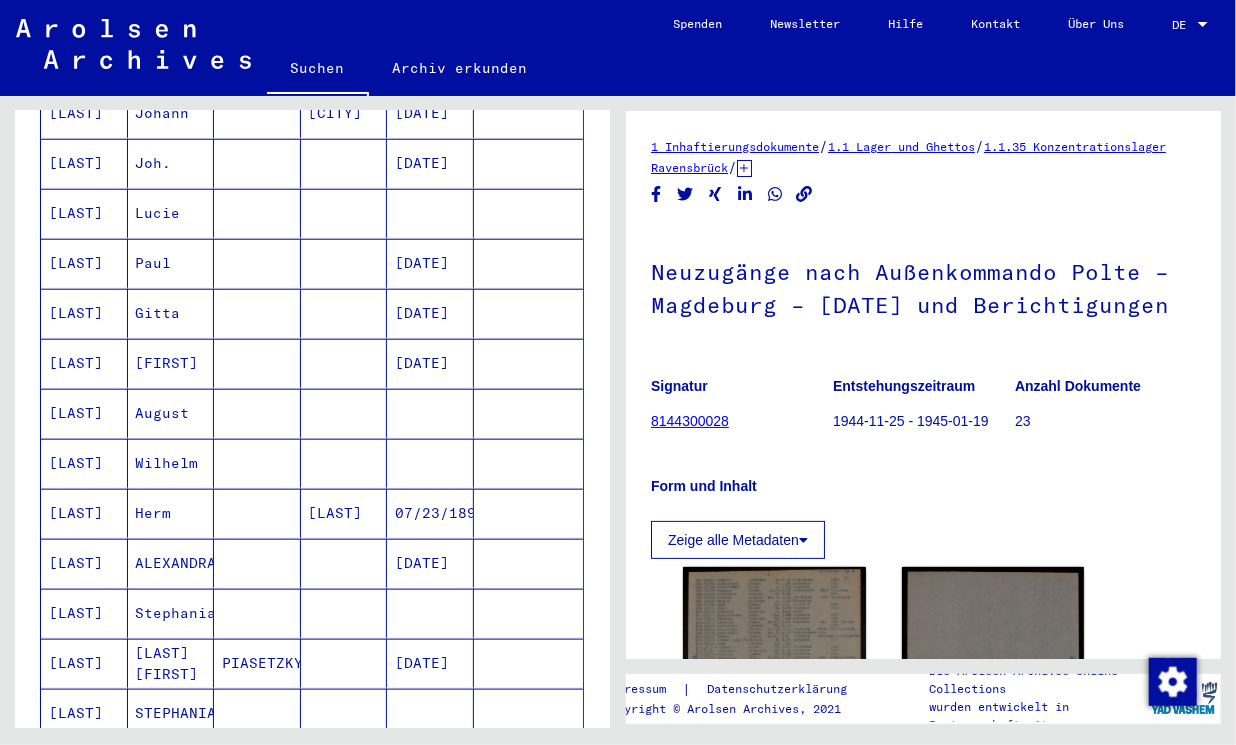 scroll, scrollTop: 782, scrollLeft: 0, axis: vertical 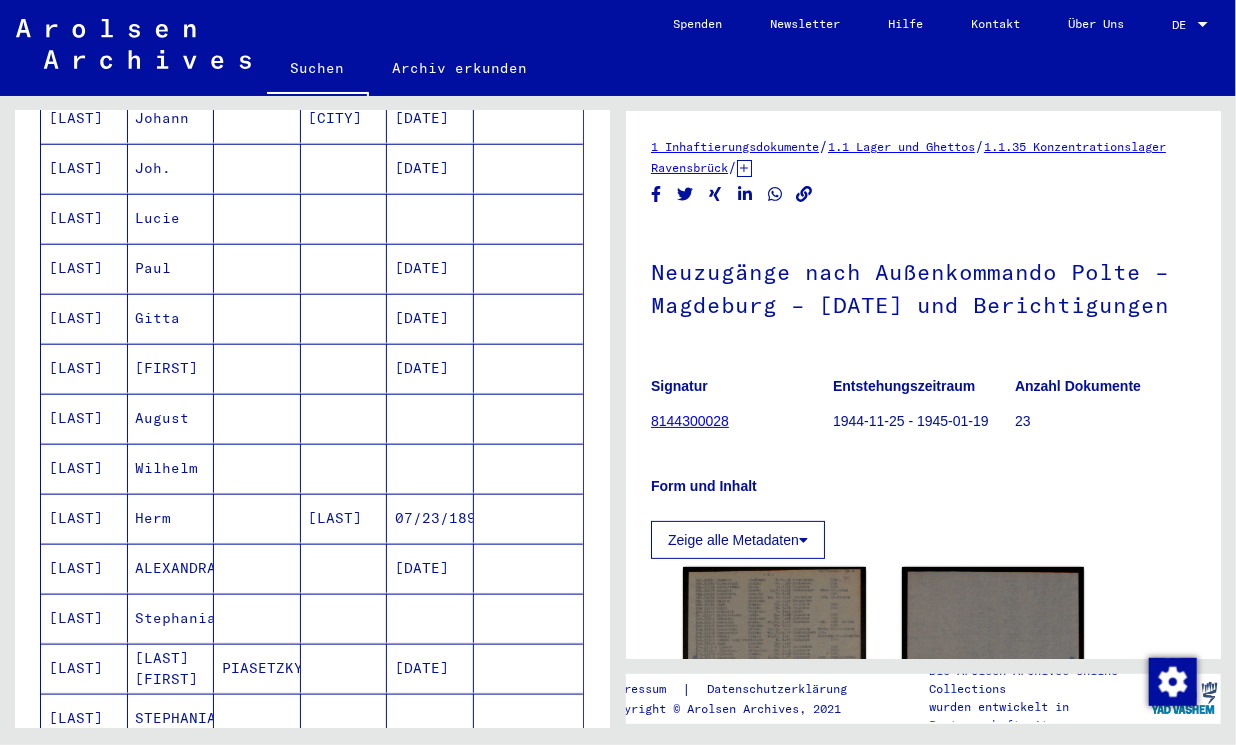 click on "[LAST]" at bounding box center [84, 218] 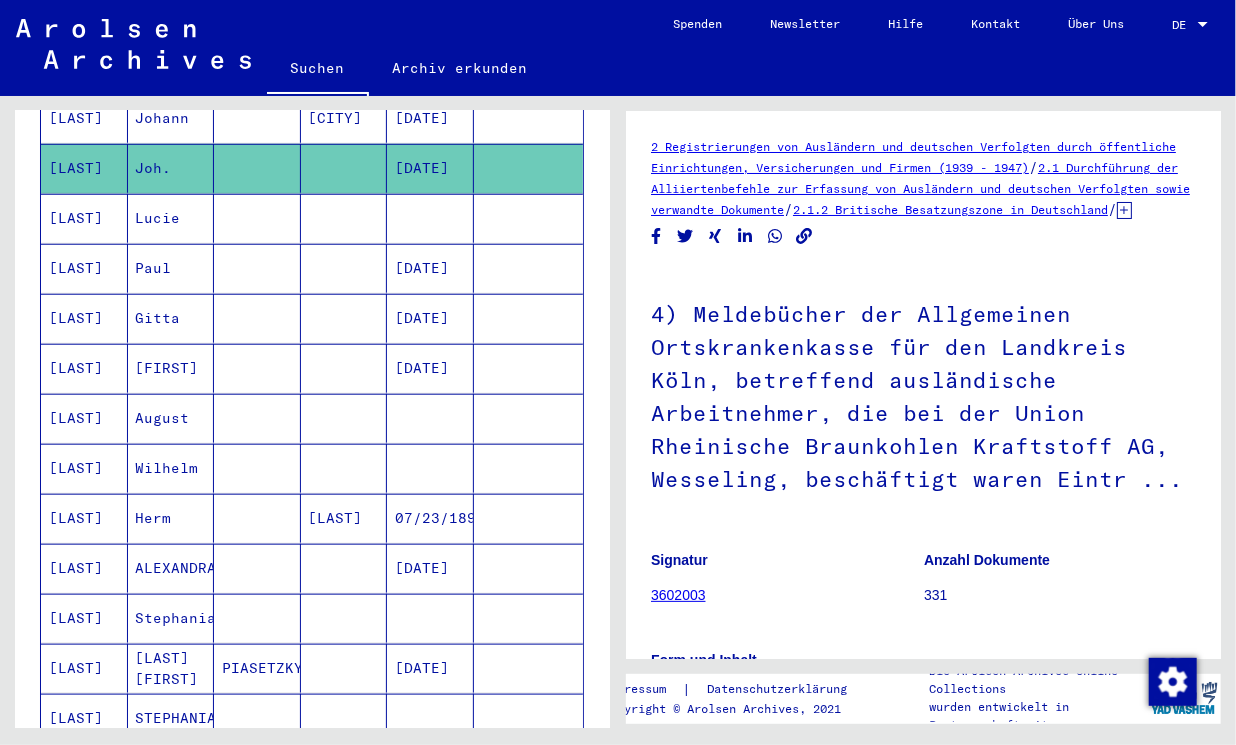 scroll, scrollTop: 0, scrollLeft: 0, axis: both 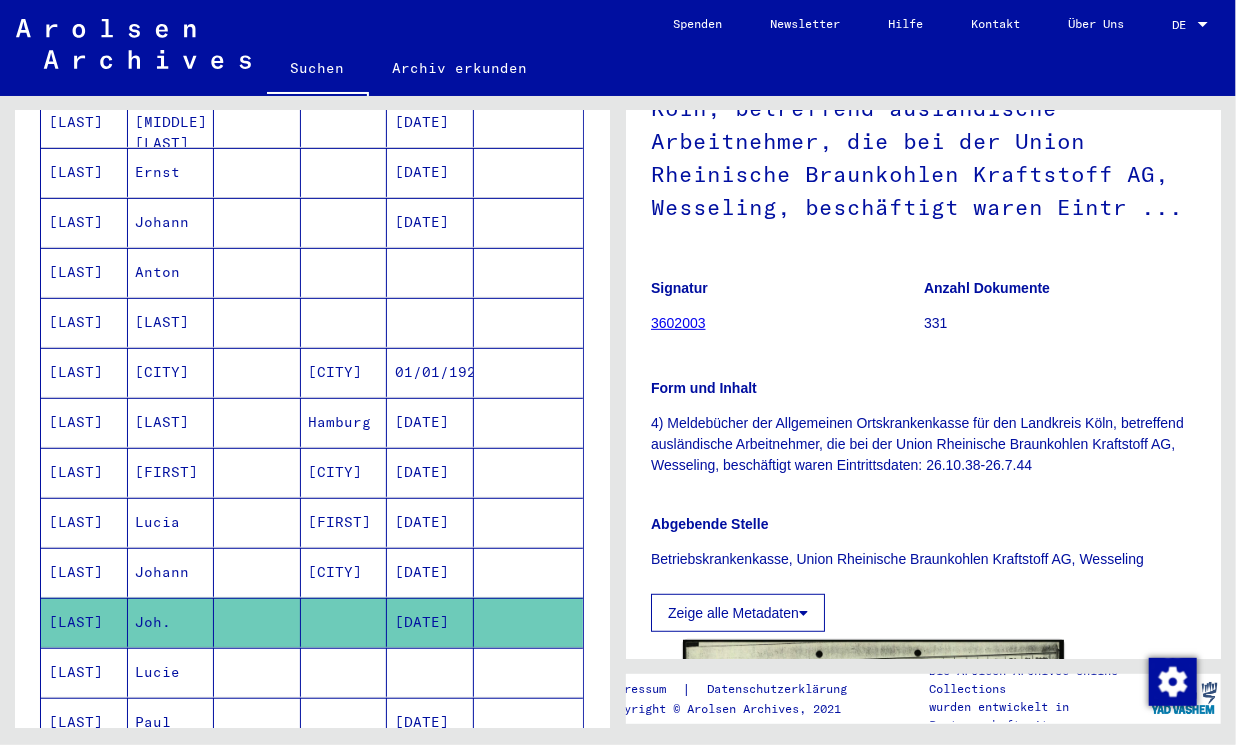 click on "[LAST]" at bounding box center (84, 622) 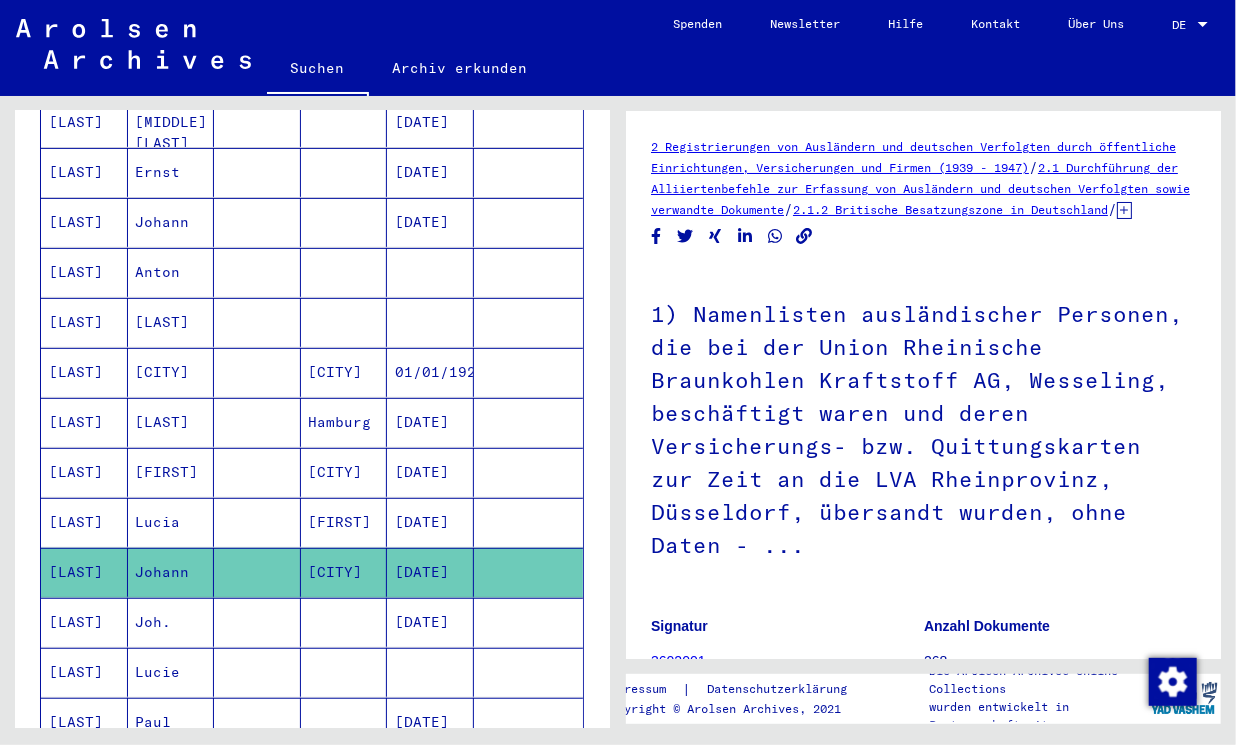 scroll, scrollTop: 0, scrollLeft: 0, axis: both 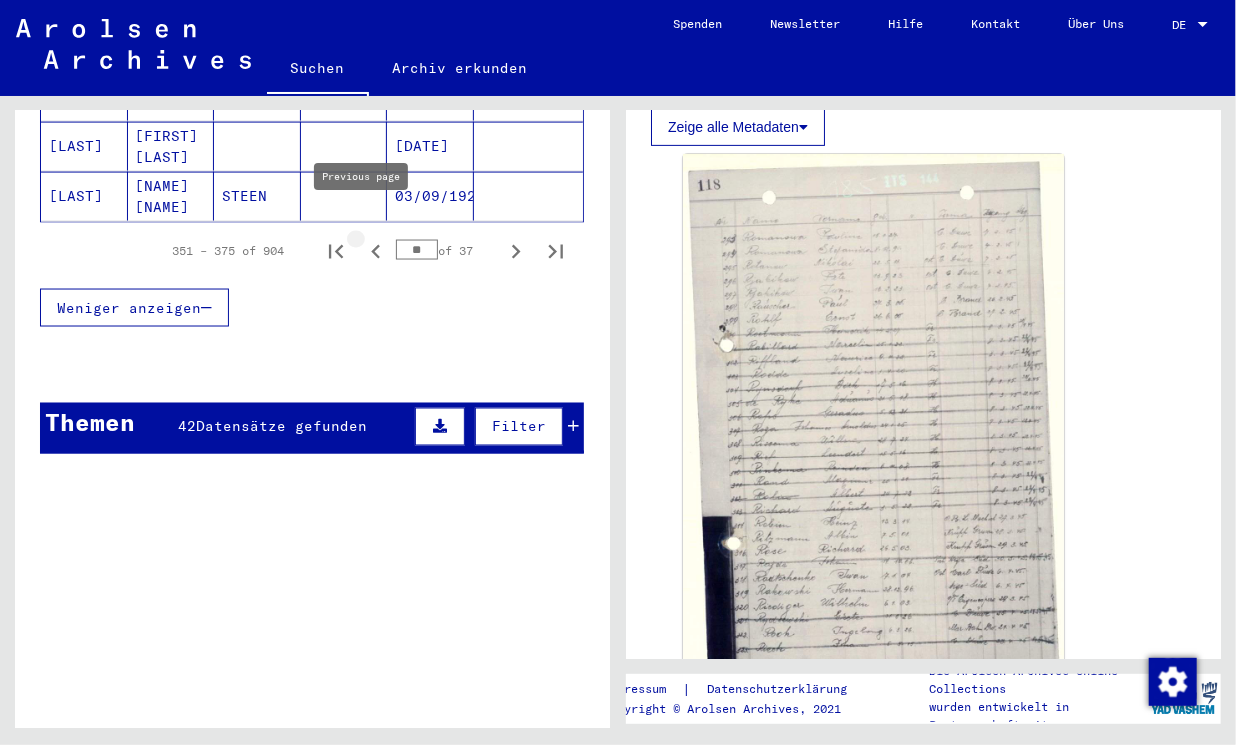 click 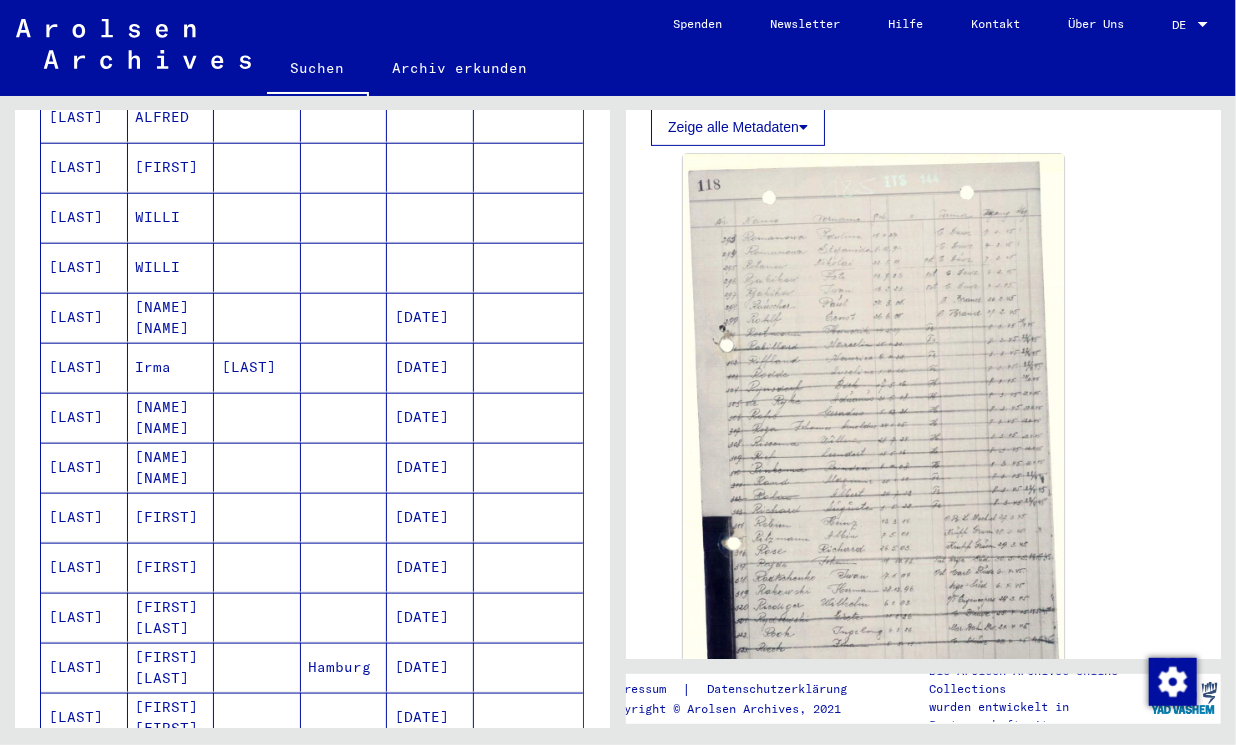 scroll, scrollTop: 1181, scrollLeft: 0, axis: vertical 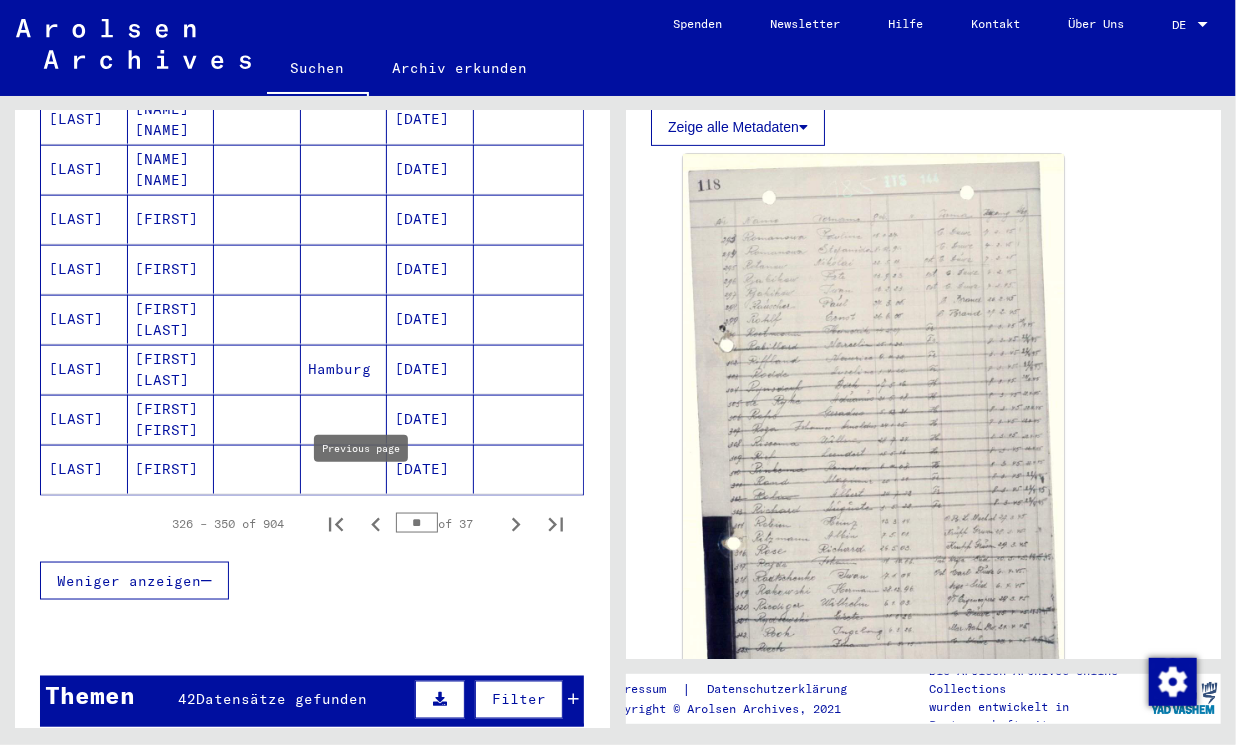click 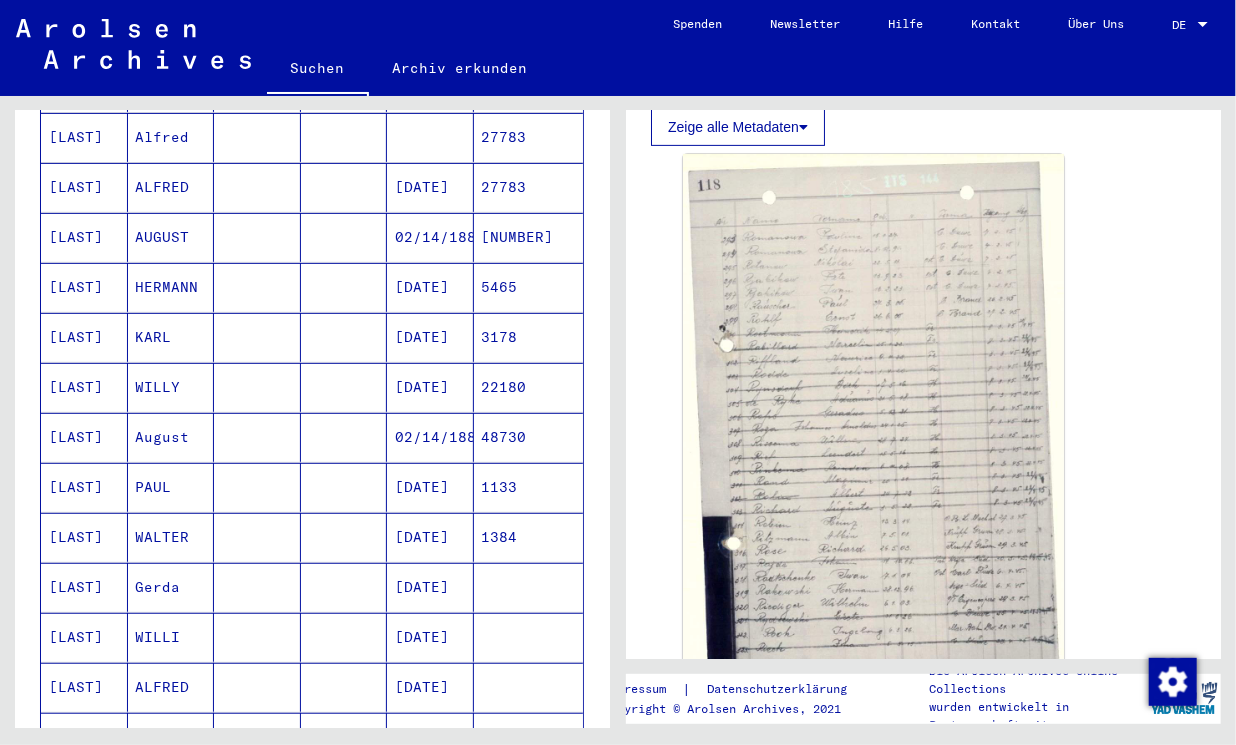 scroll, scrollTop: 0, scrollLeft: 0, axis: both 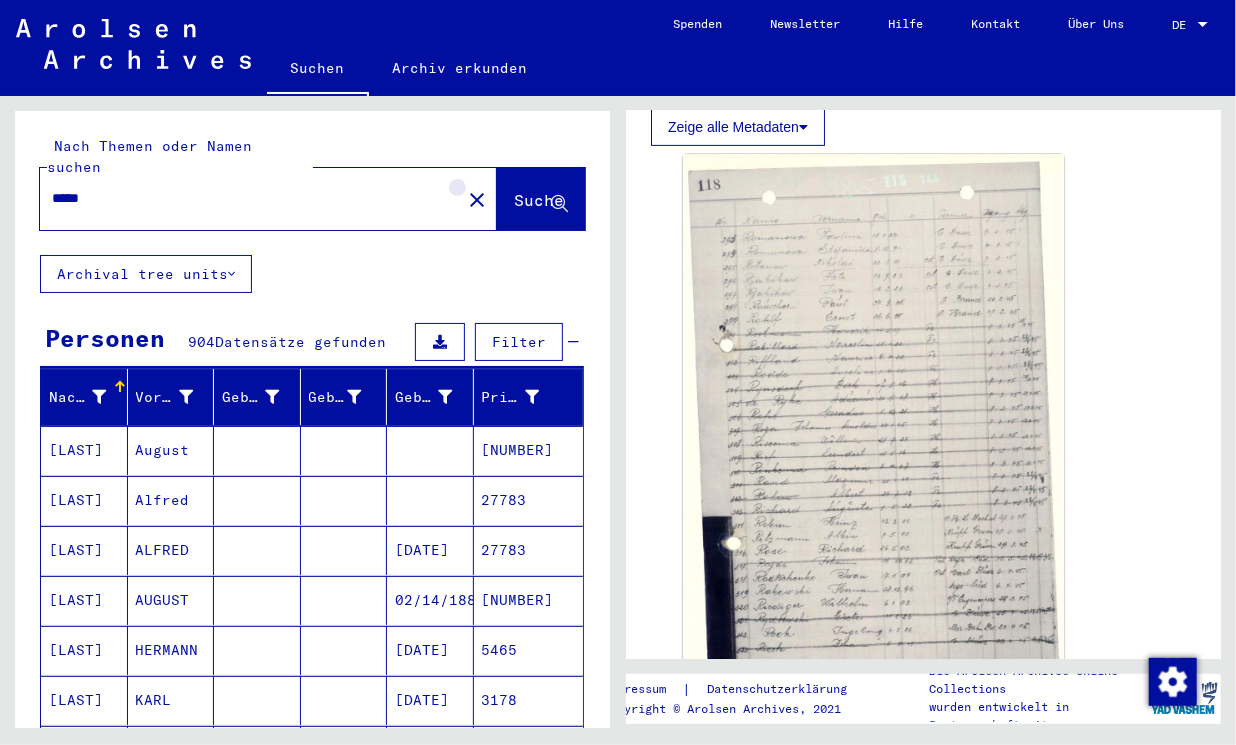 click on "close" 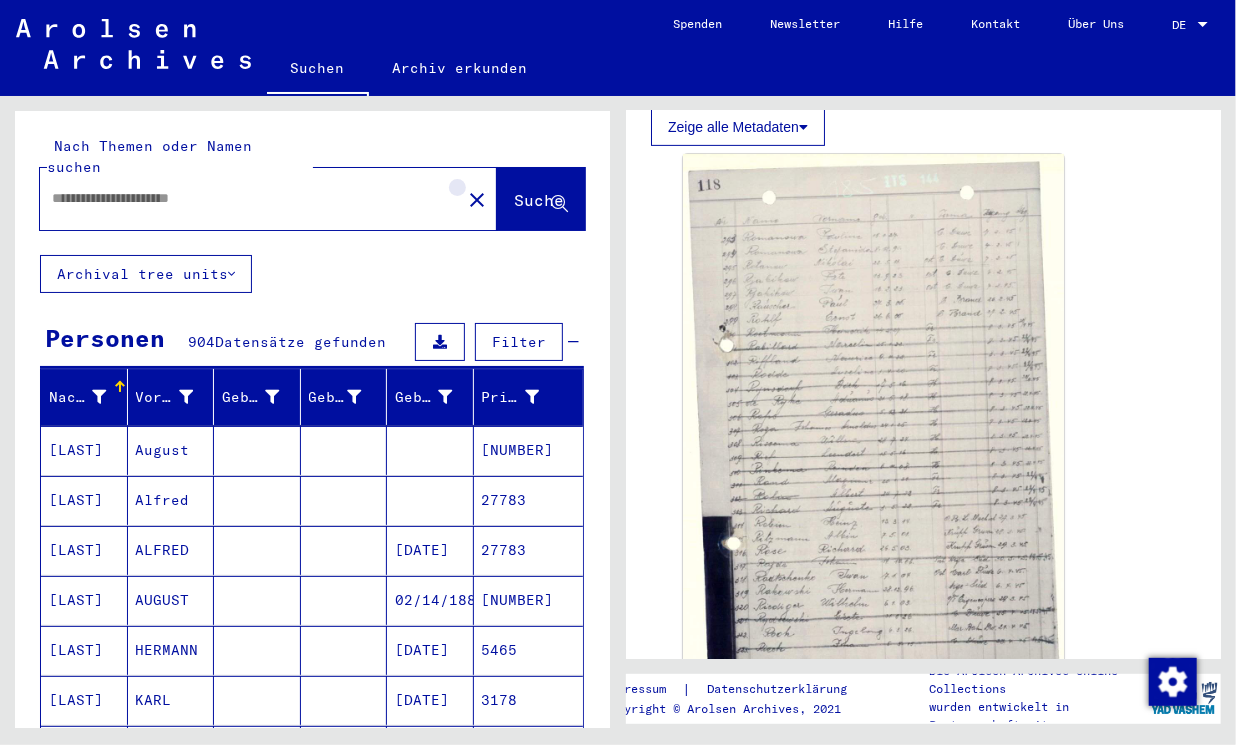 scroll, scrollTop: 0, scrollLeft: 0, axis: both 